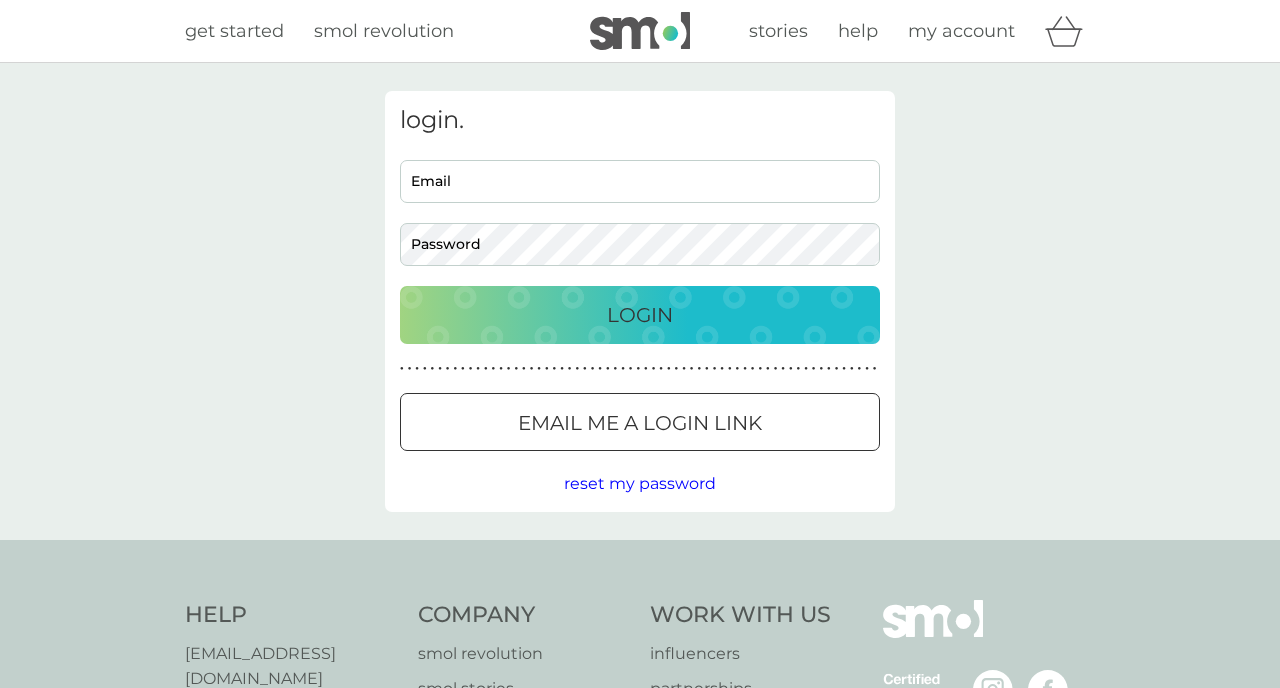 scroll, scrollTop: 0, scrollLeft: 0, axis: both 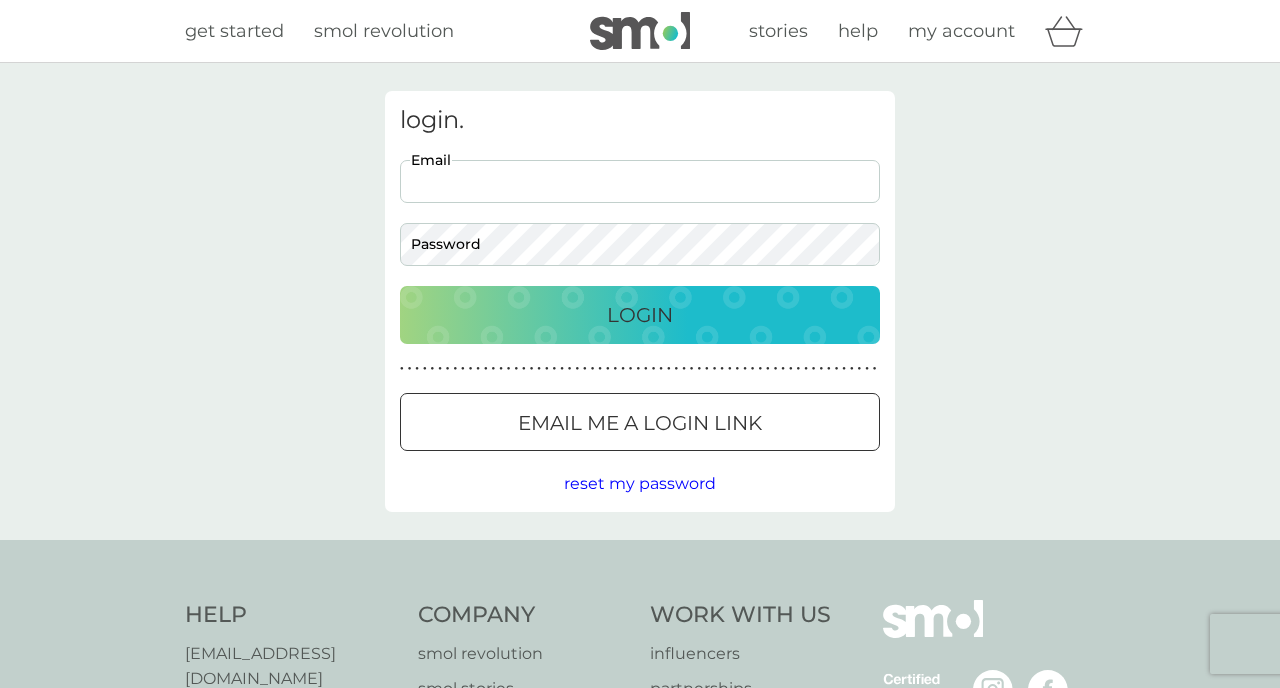 click on "Email" at bounding box center [640, 181] 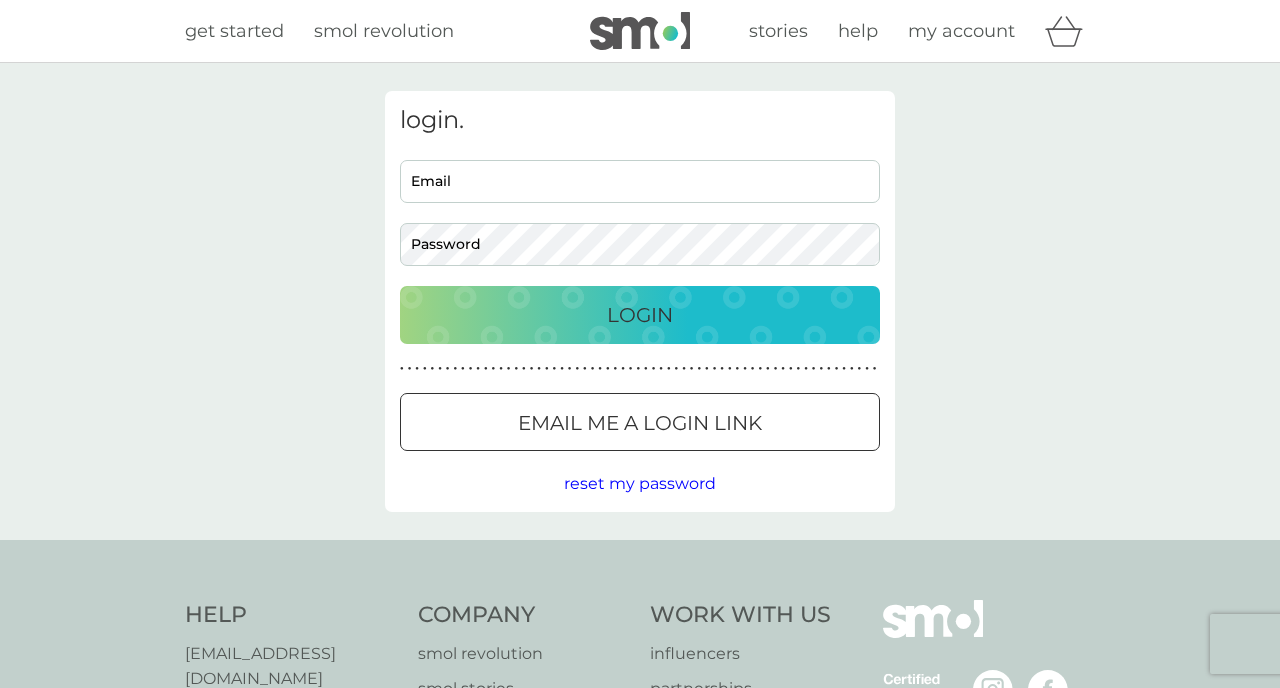 type on "[PERSON_NAME][EMAIL_ADDRESS][PERSON_NAME][DOMAIN_NAME]" 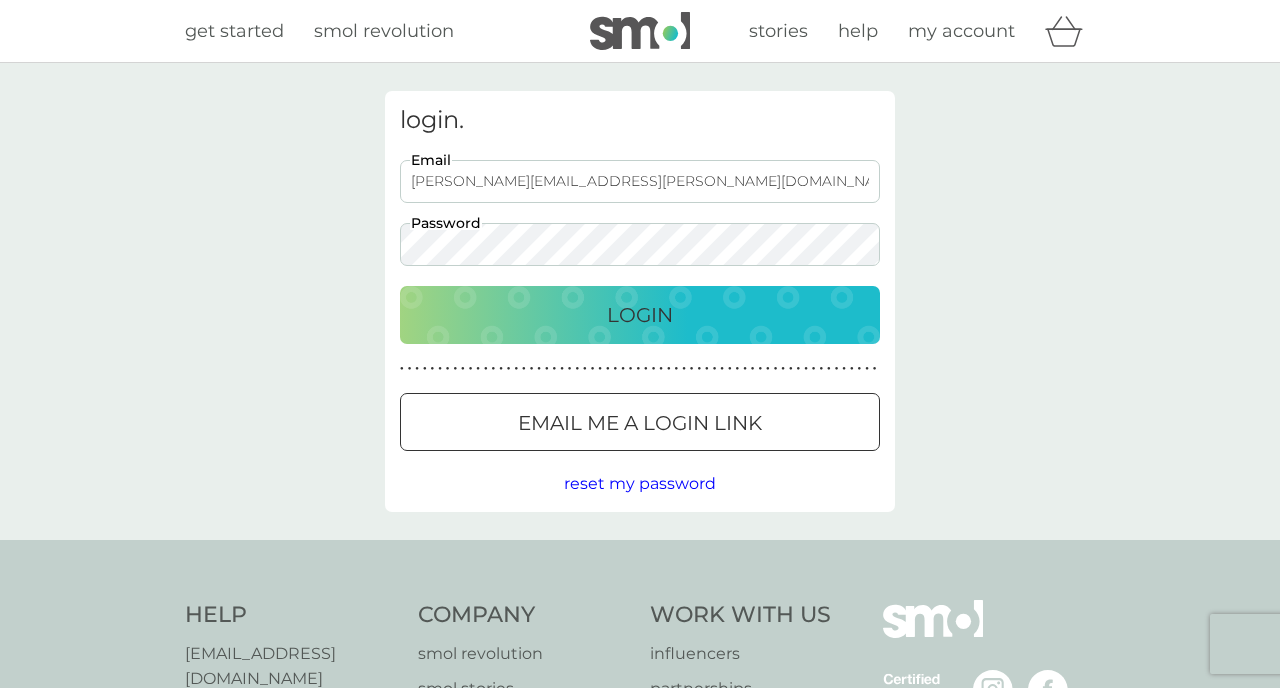 click on "Login" at bounding box center (640, 315) 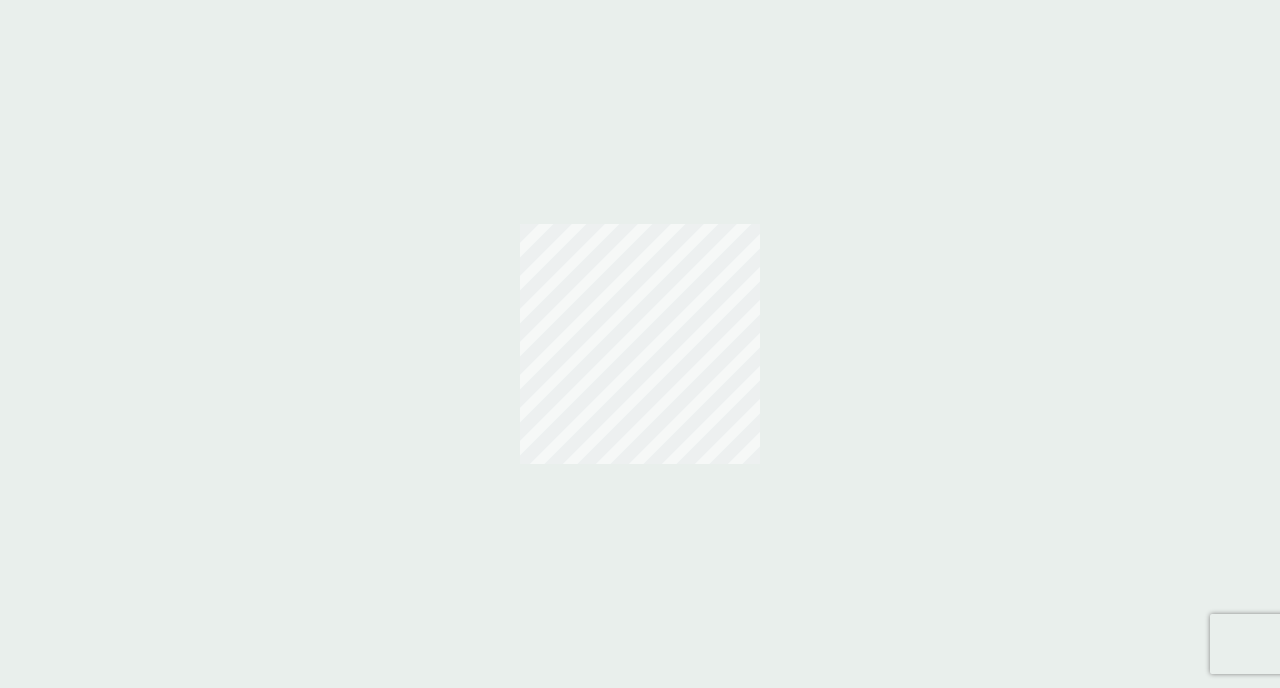 scroll, scrollTop: 0, scrollLeft: 0, axis: both 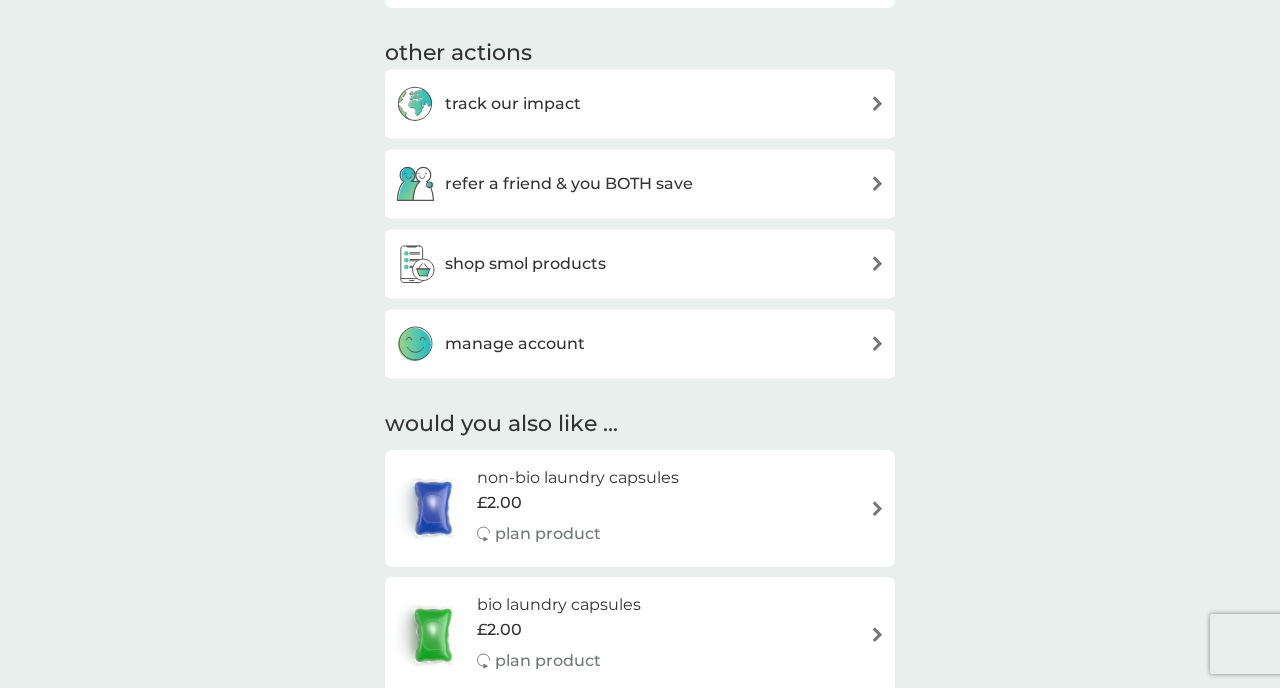 click on "shop smol products" at bounding box center [640, 264] 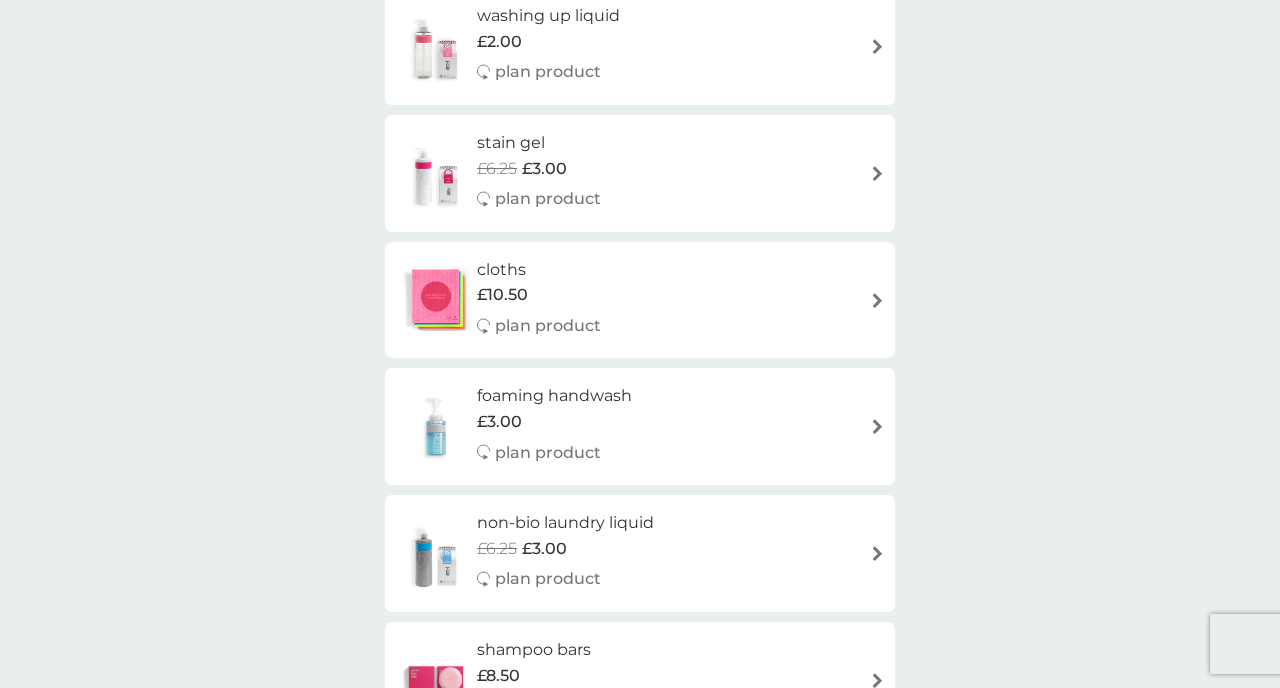 scroll, scrollTop: 2154, scrollLeft: 0, axis: vertical 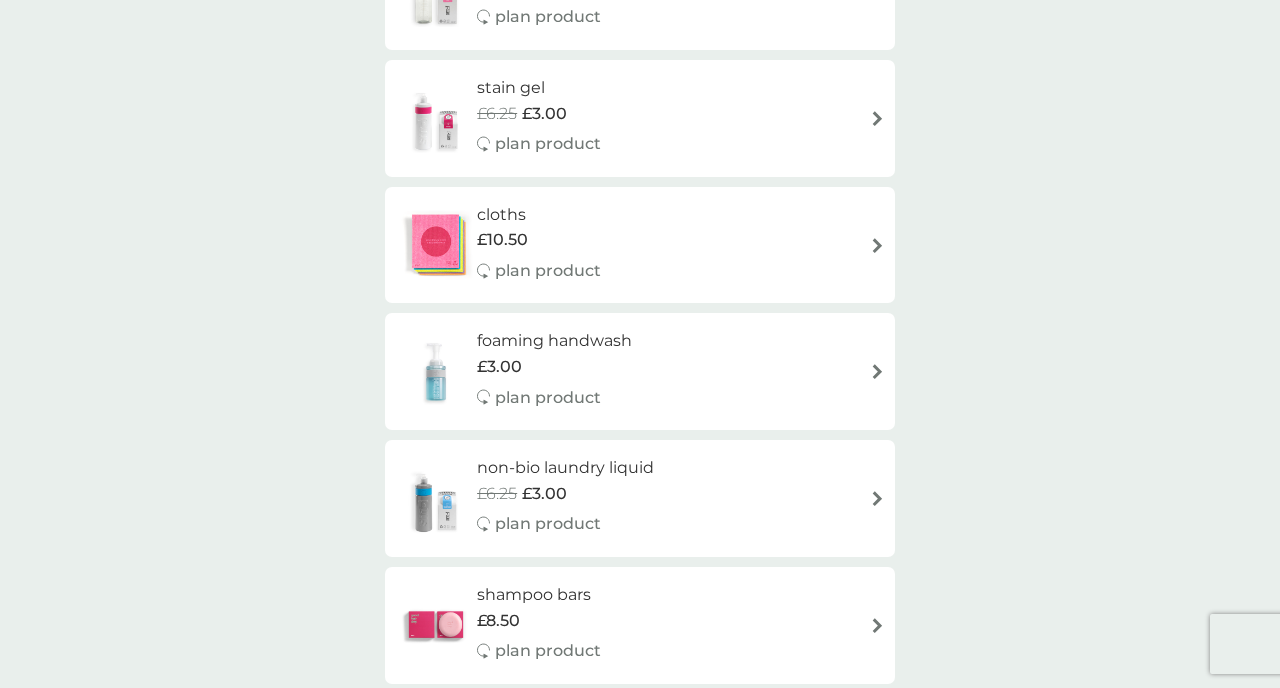 click on "foaming handwash £3.00 plan product" at bounding box center [640, 371] 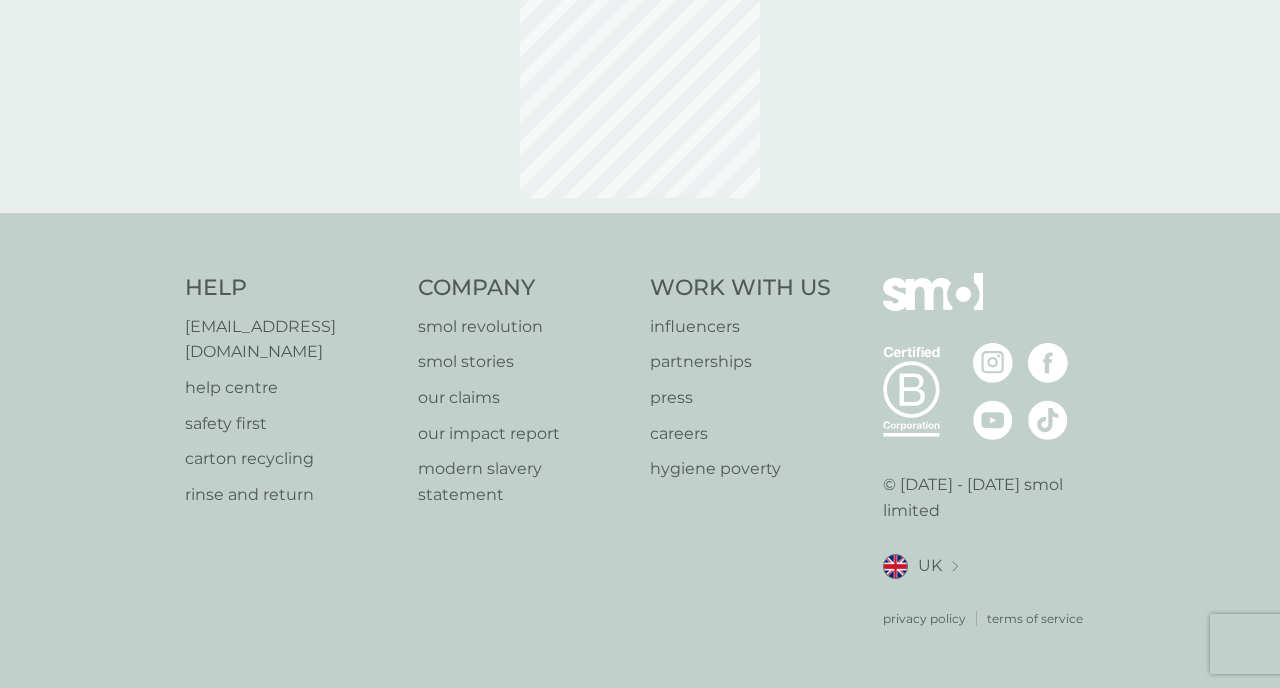 scroll, scrollTop: 0, scrollLeft: 0, axis: both 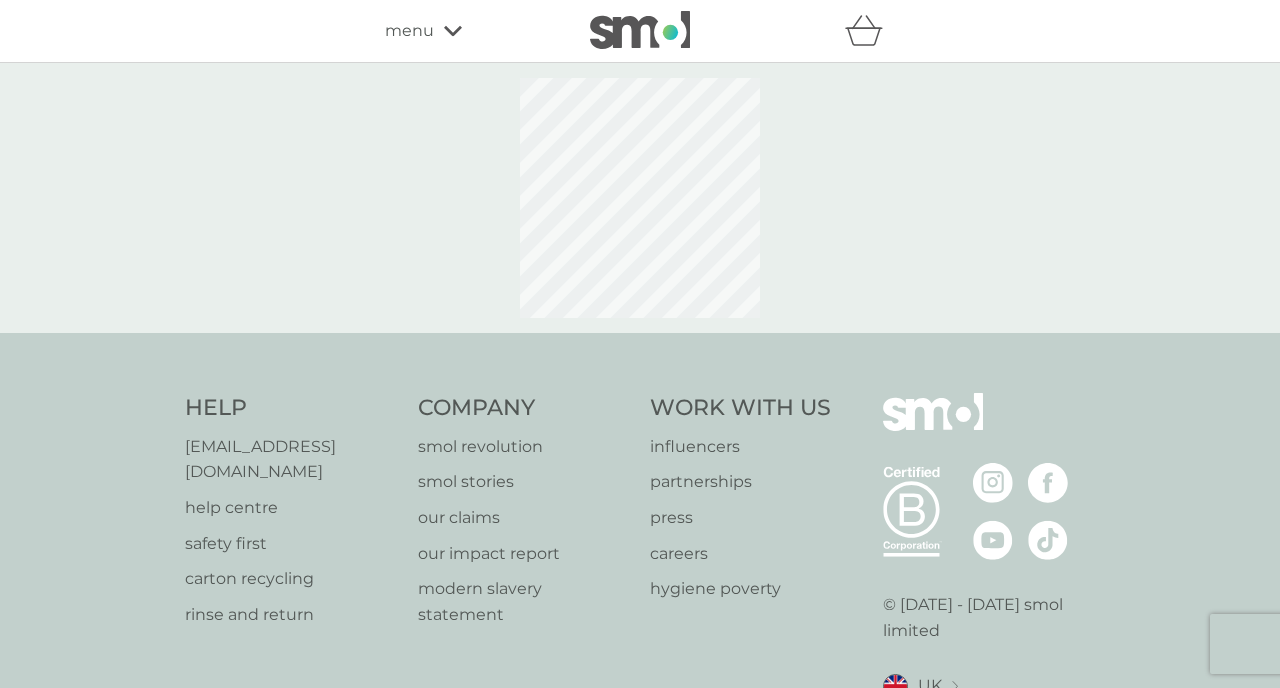 select on "119" 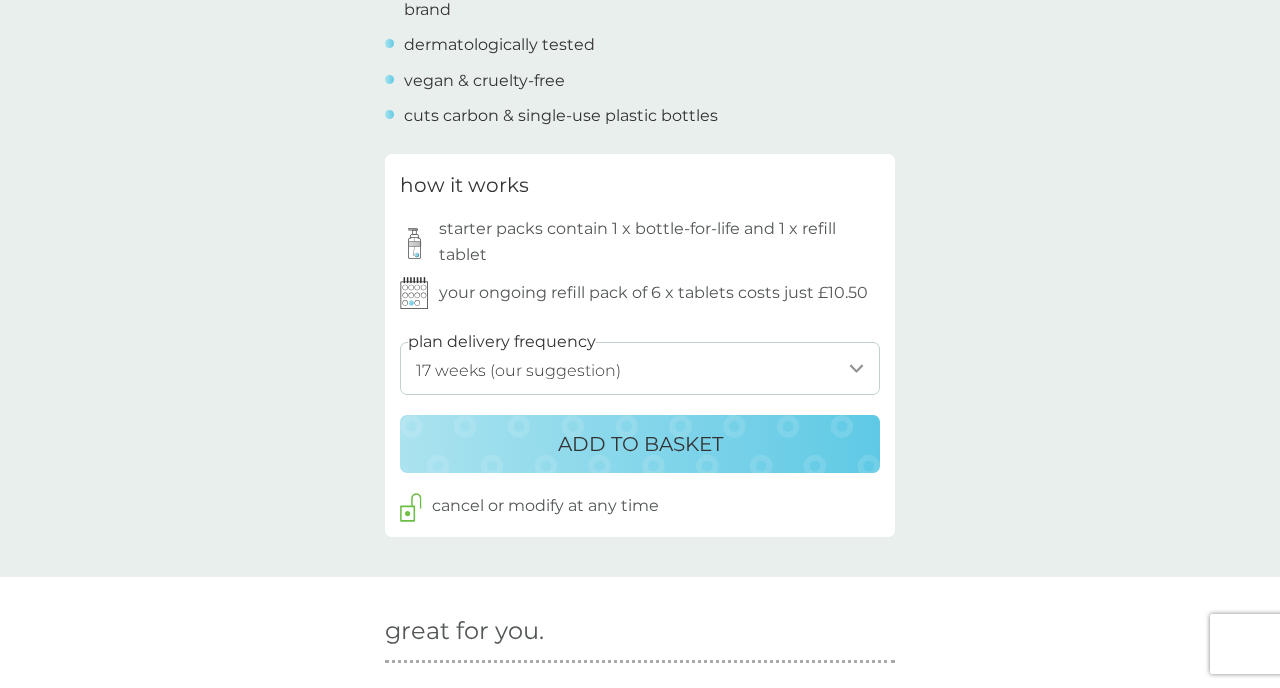scroll, scrollTop: 922, scrollLeft: 0, axis: vertical 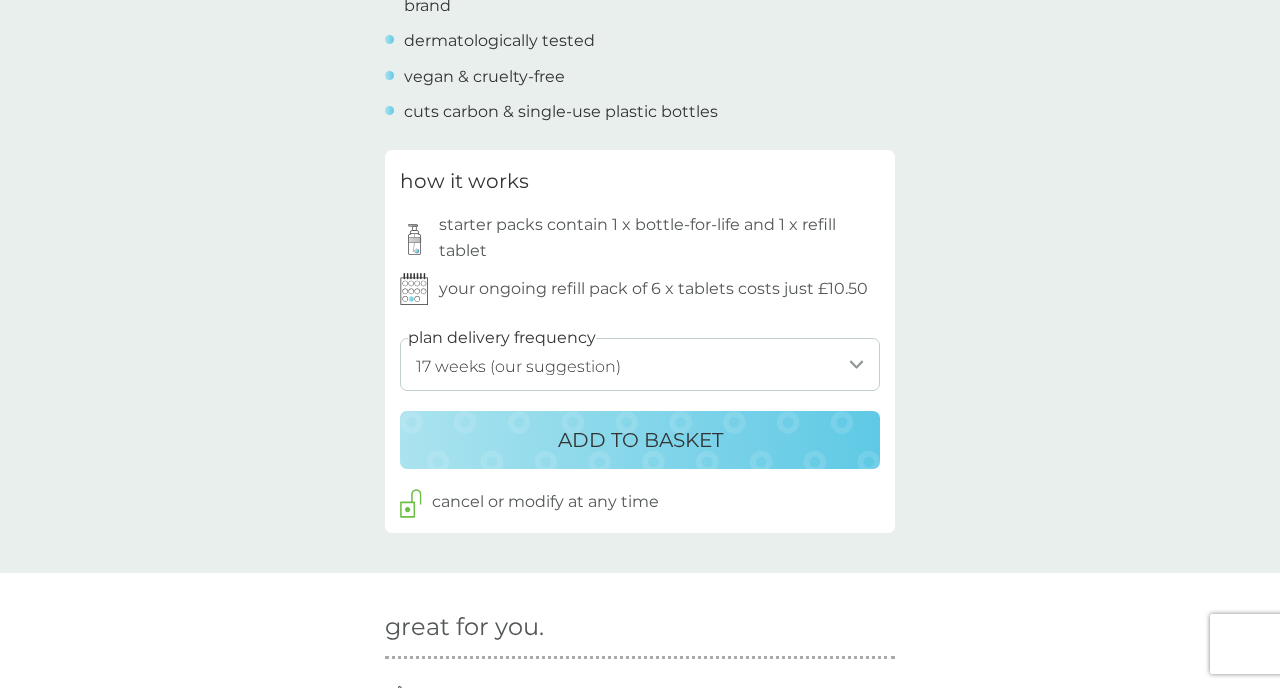 click on "ADD TO BASKET" at bounding box center [640, 440] 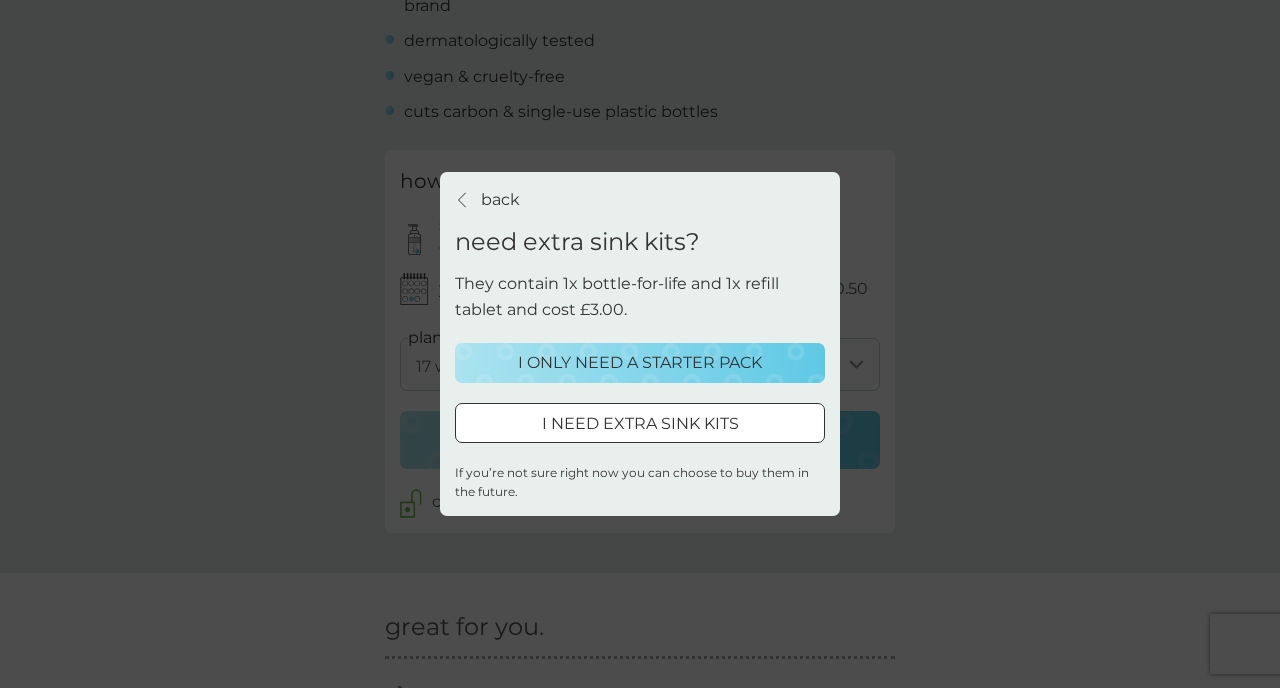 click on "I ONLY NEED A STARTER PACK" at bounding box center (640, 363) 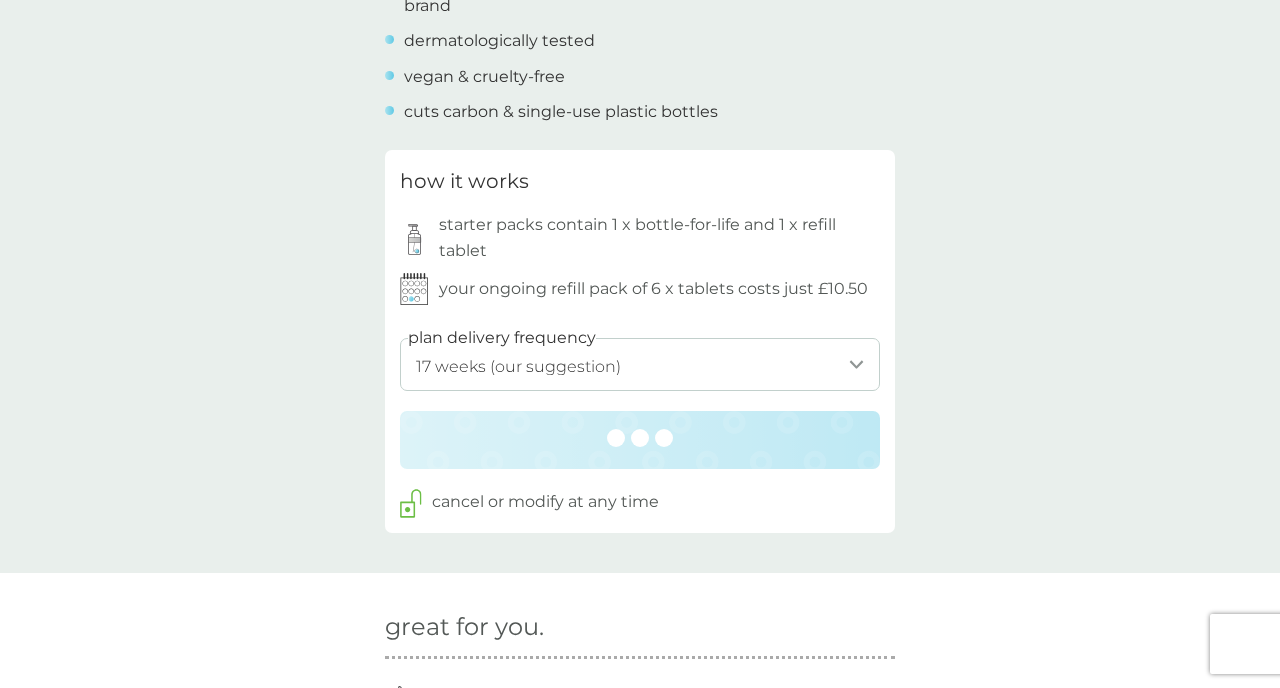 scroll, scrollTop: 0, scrollLeft: 0, axis: both 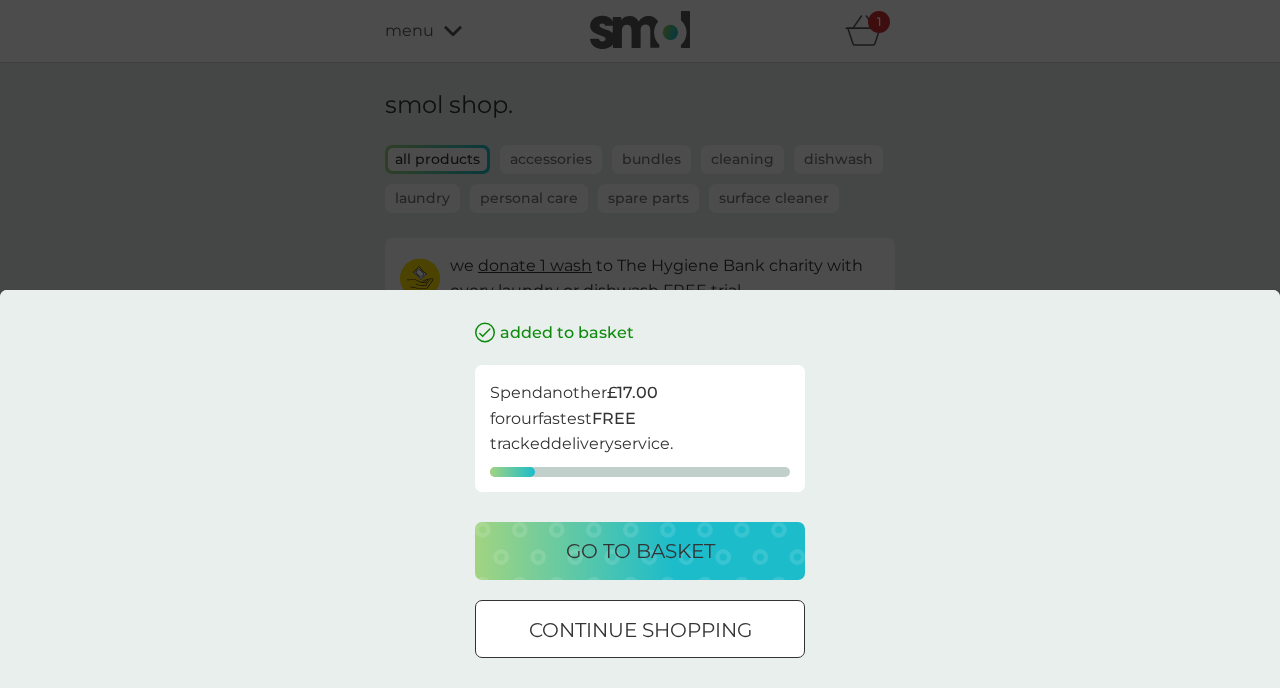 click on "added to basket Spend  another  £17.00   for  our  fastest  FREE   tracked  delivery  service.  go to basket continue shopping" at bounding box center (640, 344) 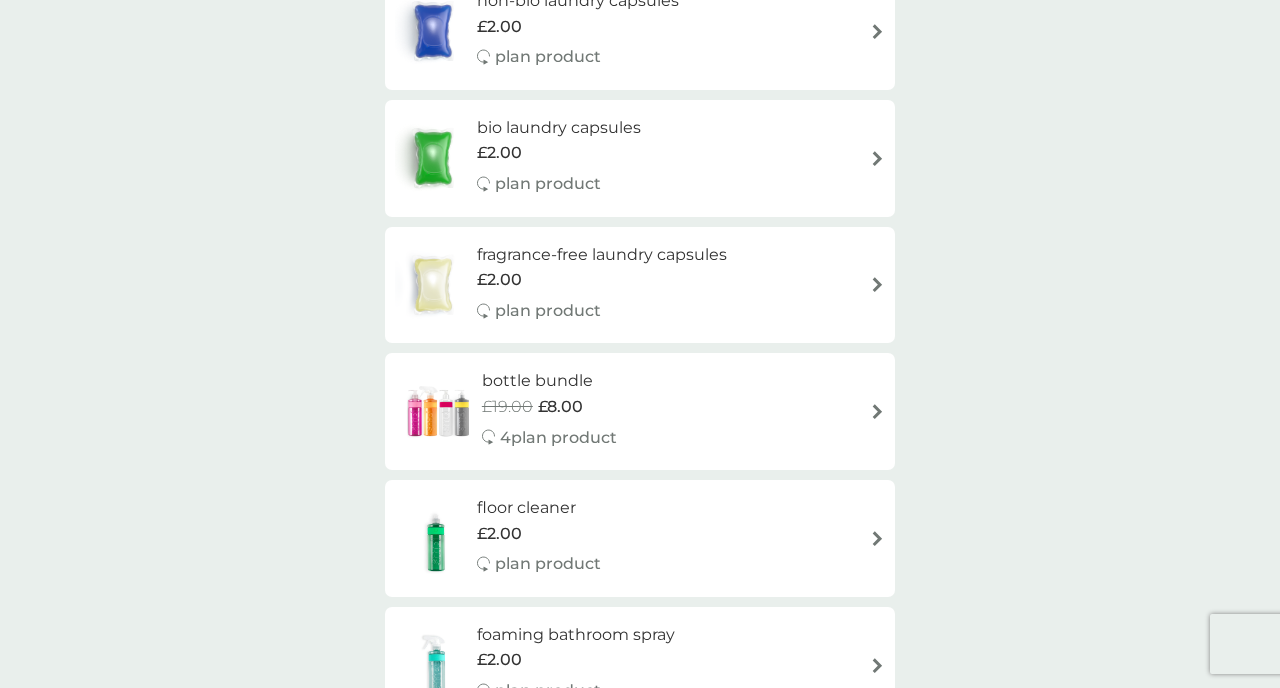 scroll, scrollTop: 368, scrollLeft: 0, axis: vertical 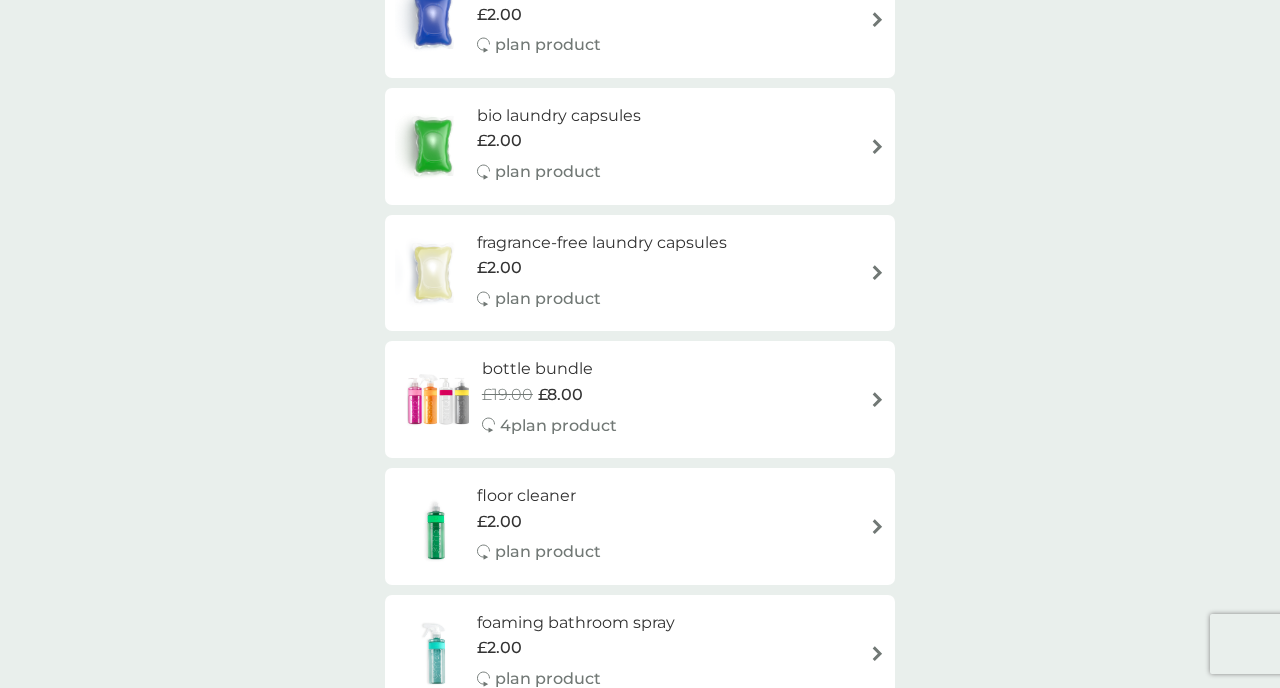 click on "bottle bundle £19.00 £8.00 4  plan product" at bounding box center [640, 399] 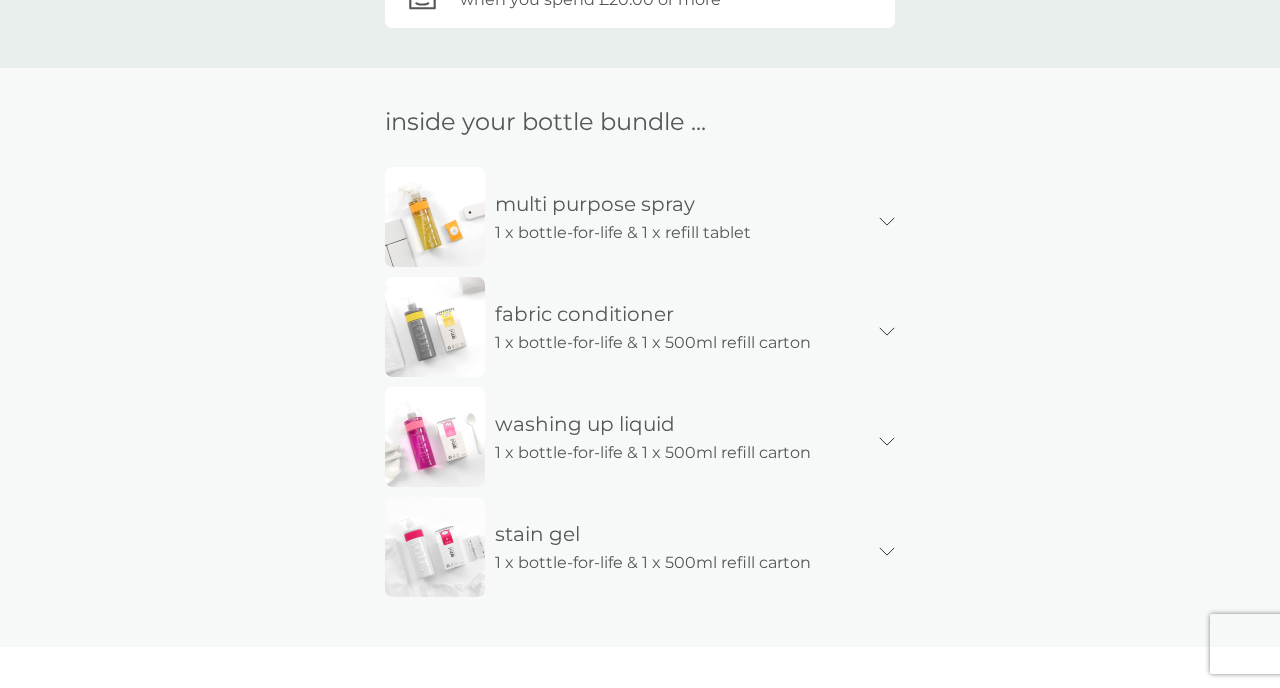 scroll, scrollTop: 1178, scrollLeft: 0, axis: vertical 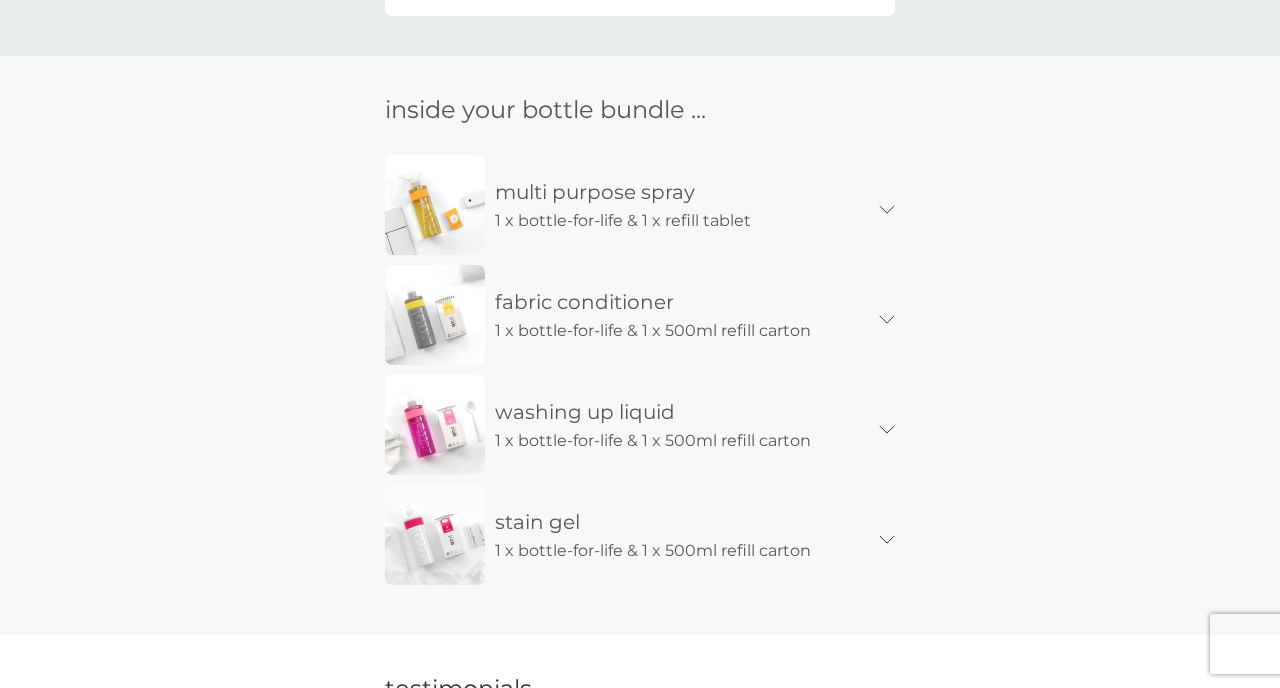 click on "stain gel" at bounding box center (537, 522) 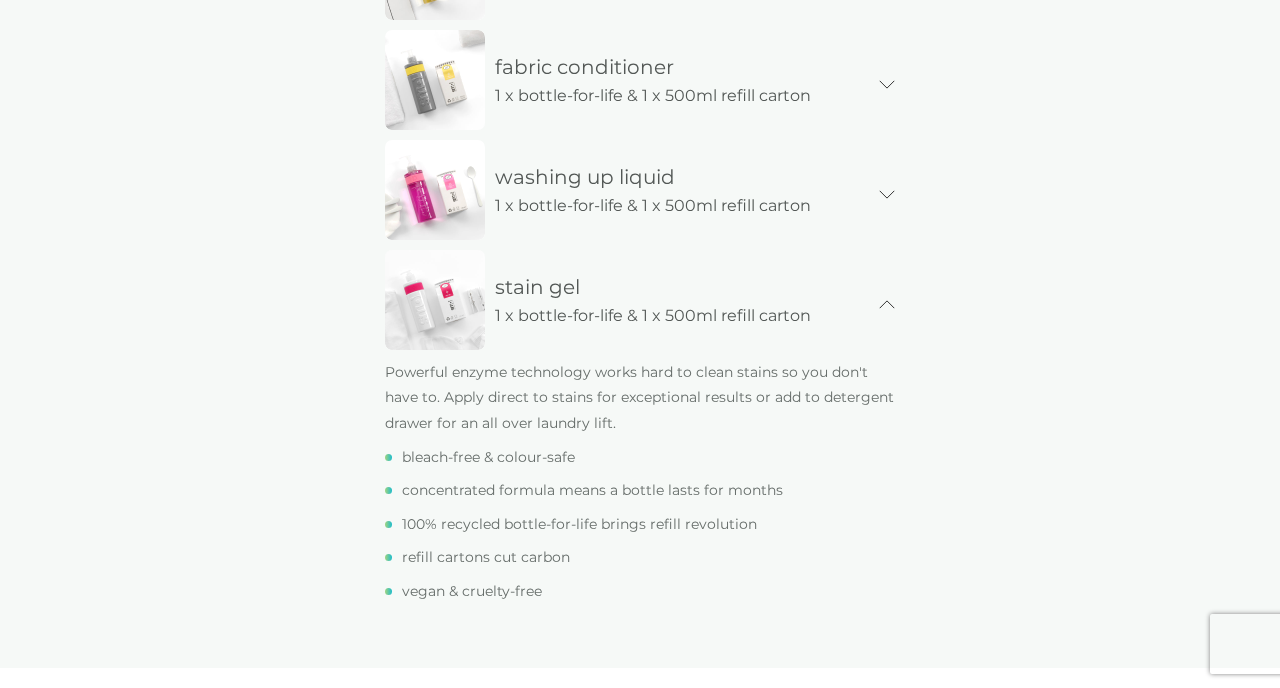 scroll, scrollTop: 1419, scrollLeft: 0, axis: vertical 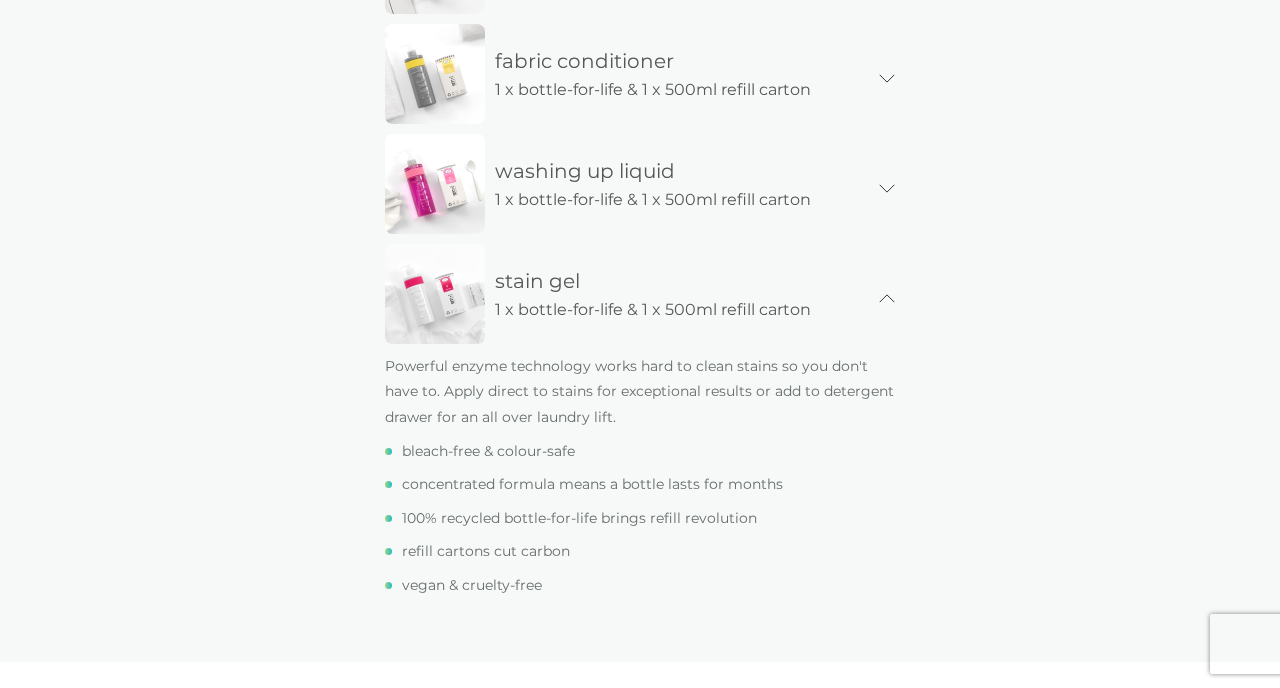 click on "stain gel" at bounding box center (537, 281) 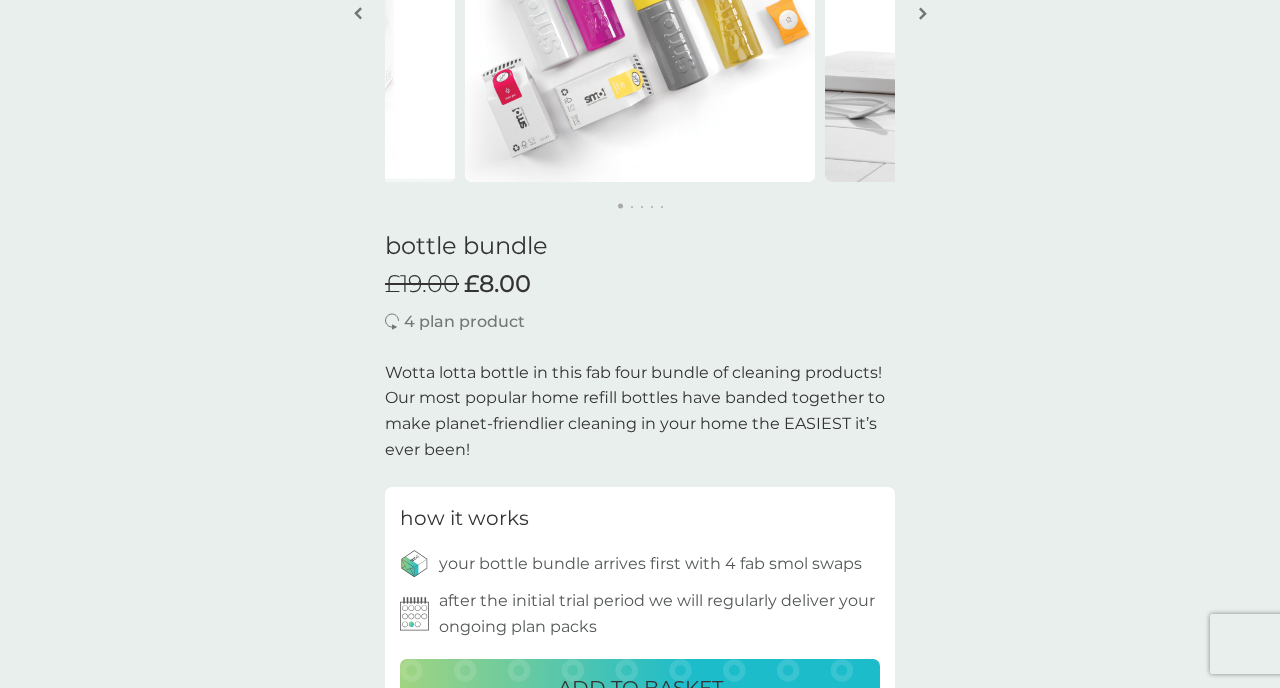 scroll, scrollTop: 0, scrollLeft: 0, axis: both 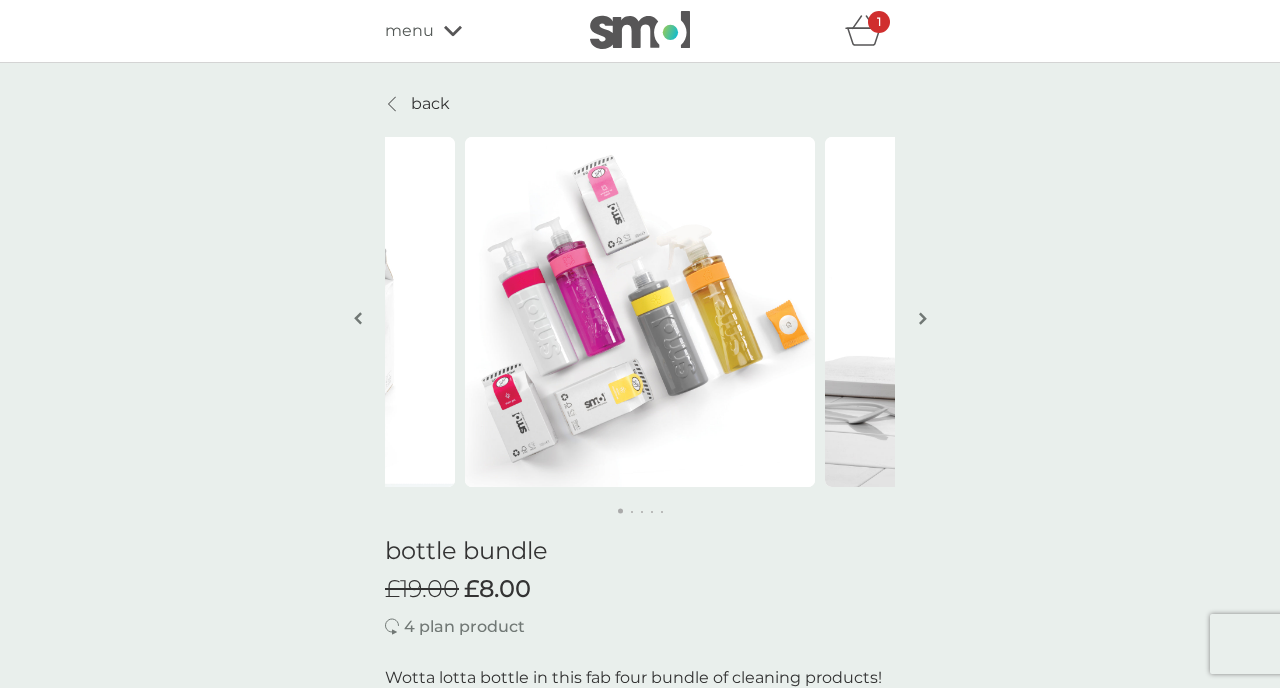 click on "back" at bounding box center (430, 104) 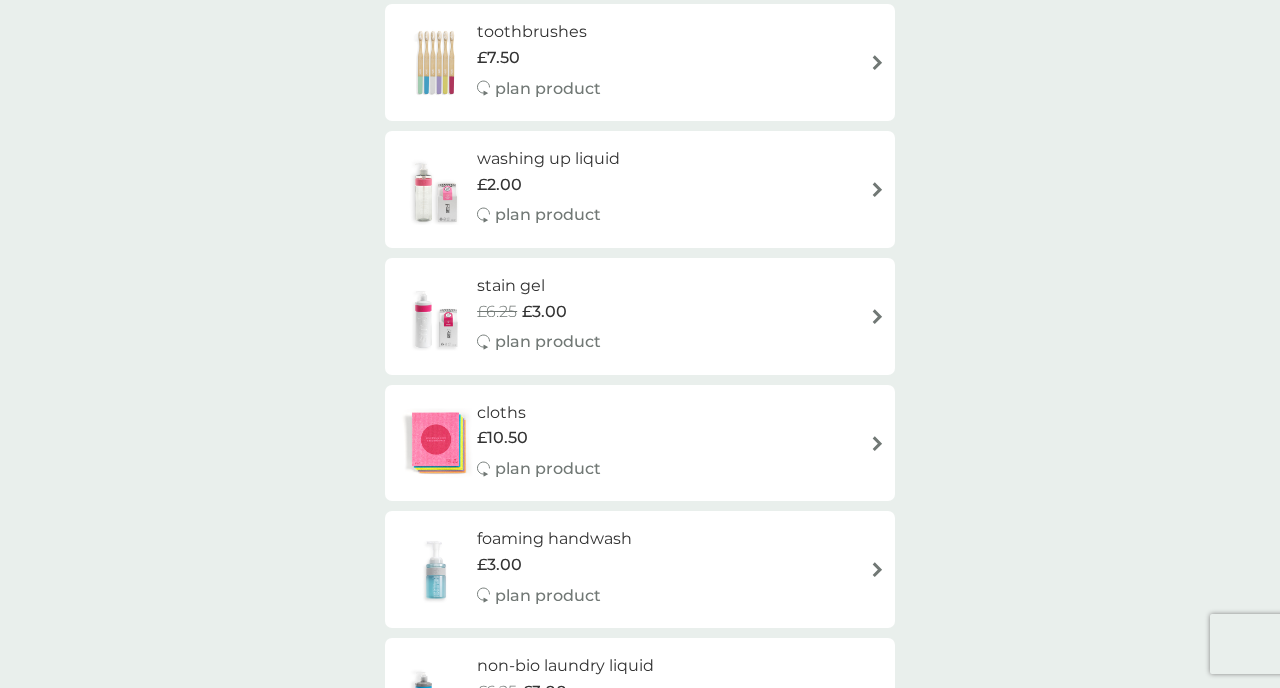 scroll, scrollTop: 1963, scrollLeft: 0, axis: vertical 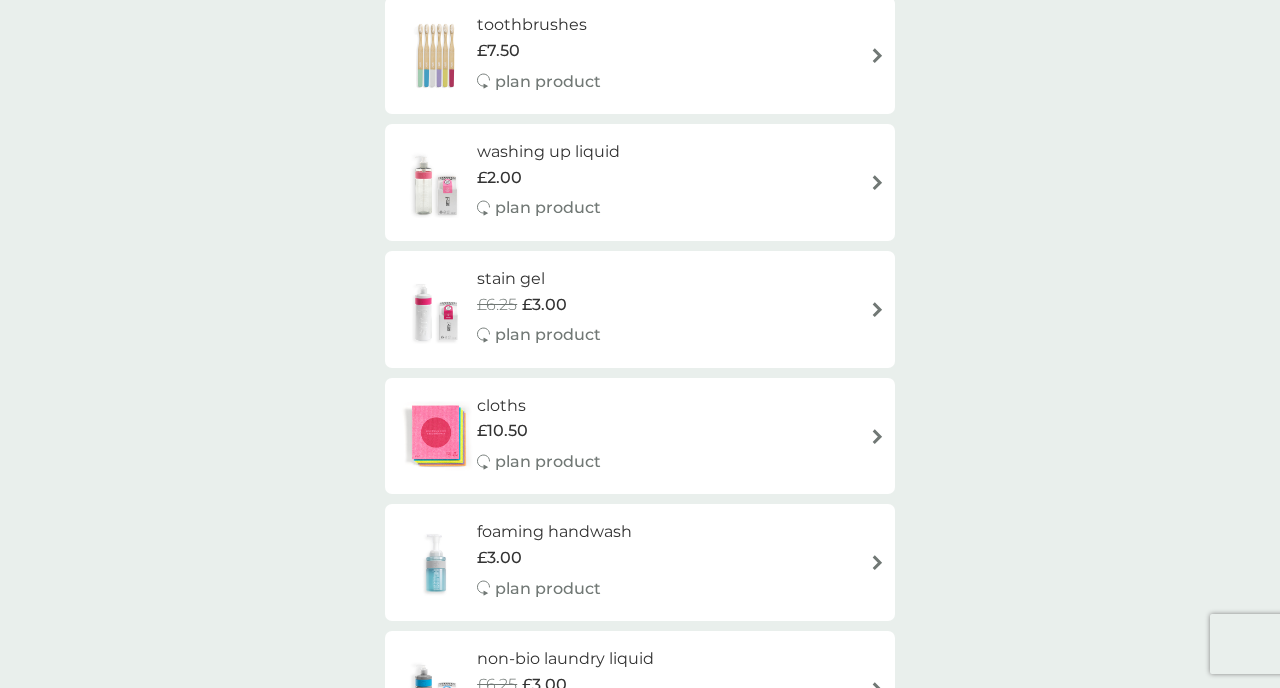 click on "plan product" at bounding box center [548, 335] 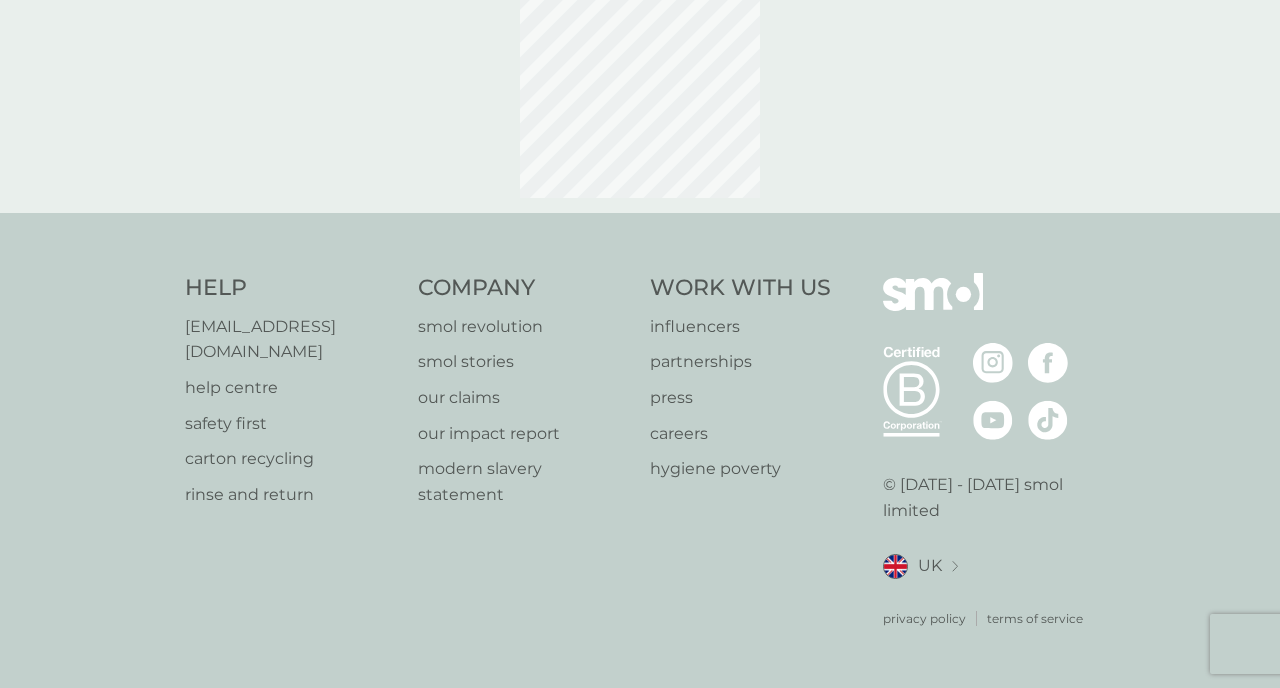 scroll, scrollTop: 0, scrollLeft: 0, axis: both 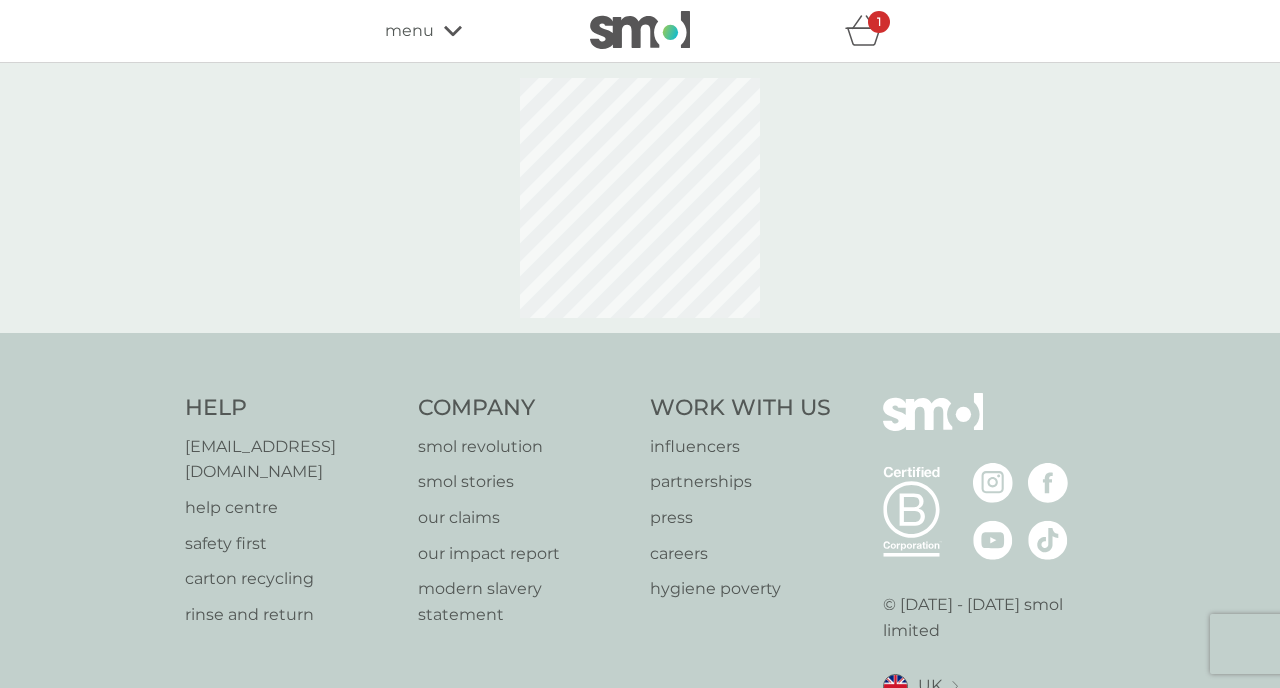 select on "182" 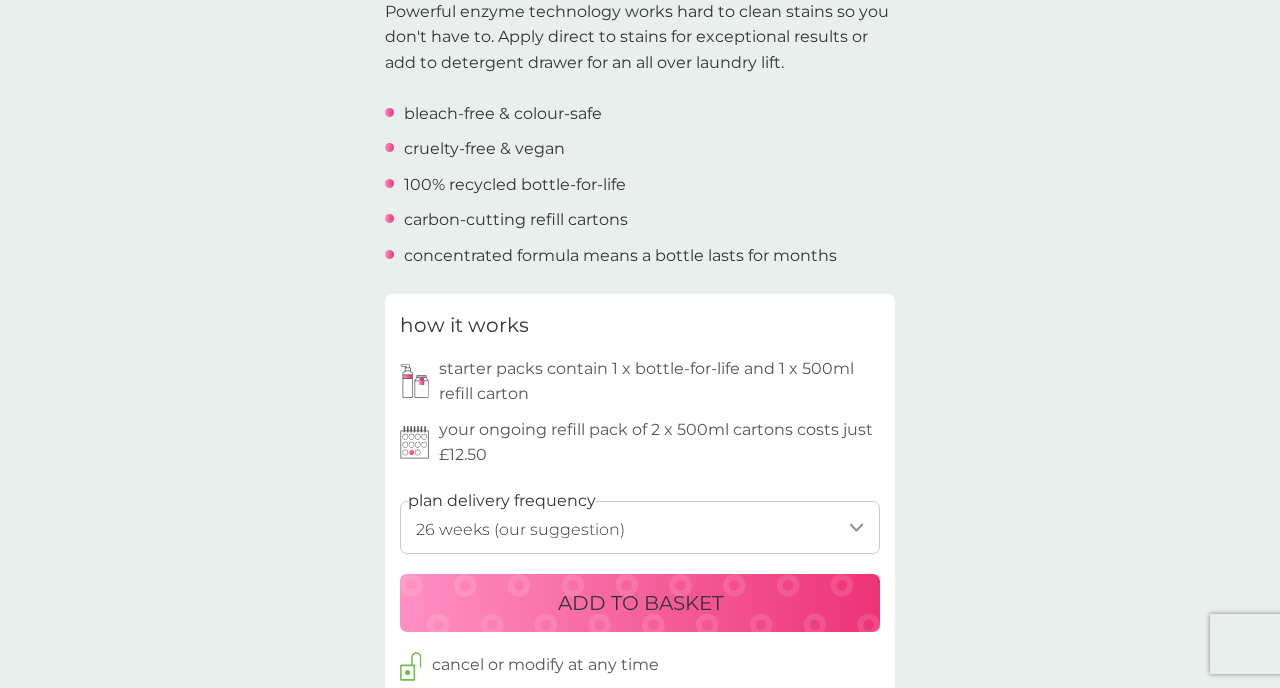 scroll, scrollTop: 705, scrollLeft: 0, axis: vertical 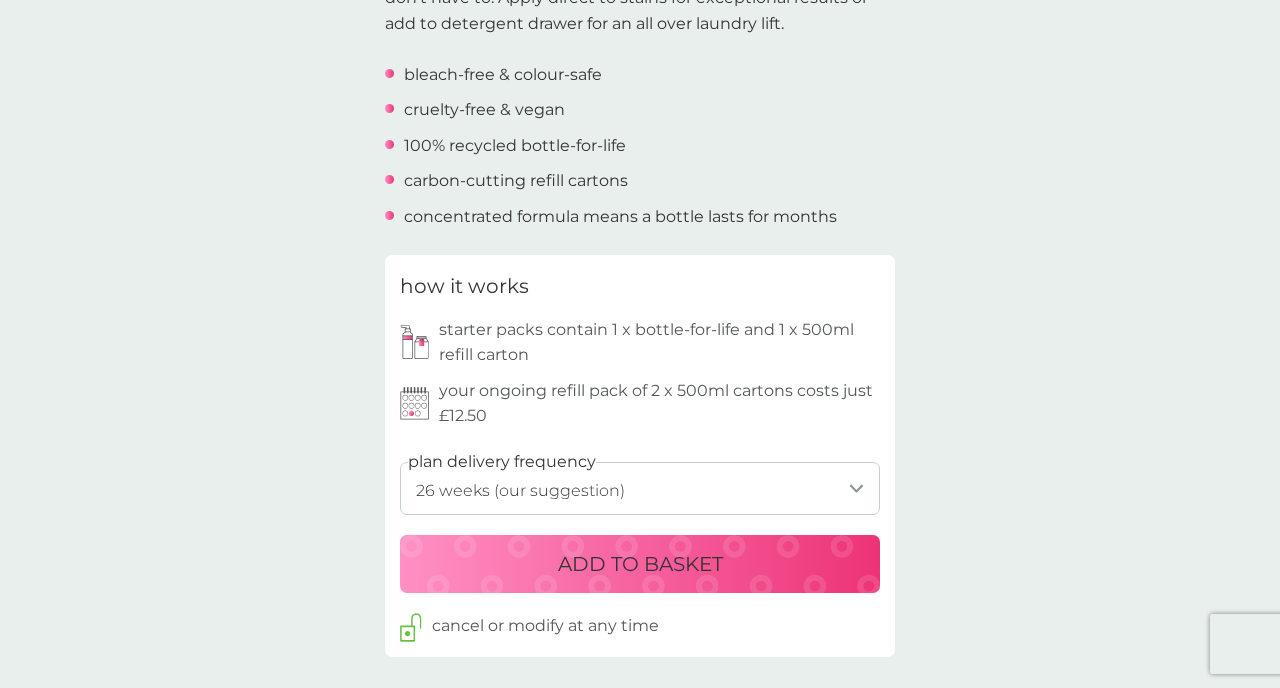 click on "ADD TO BASKET" at bounding box center [640, 564] 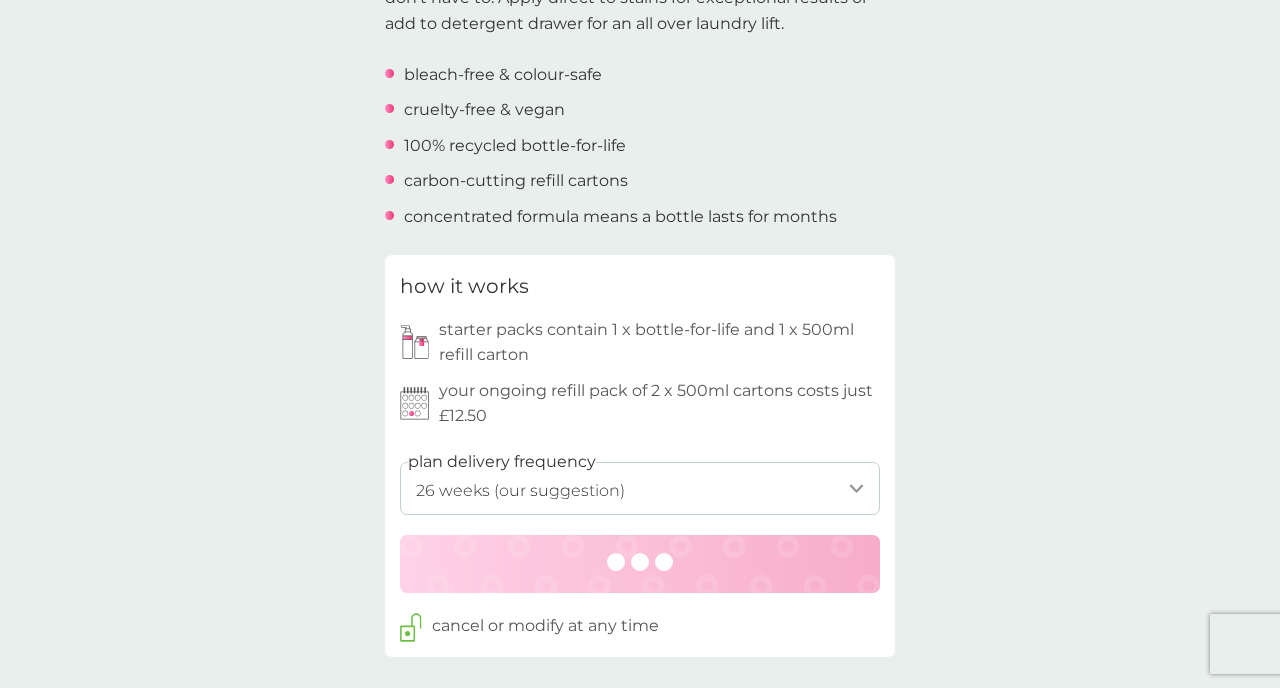 scroll, scrollTop: 0, scrollLeft: 0, axis: both 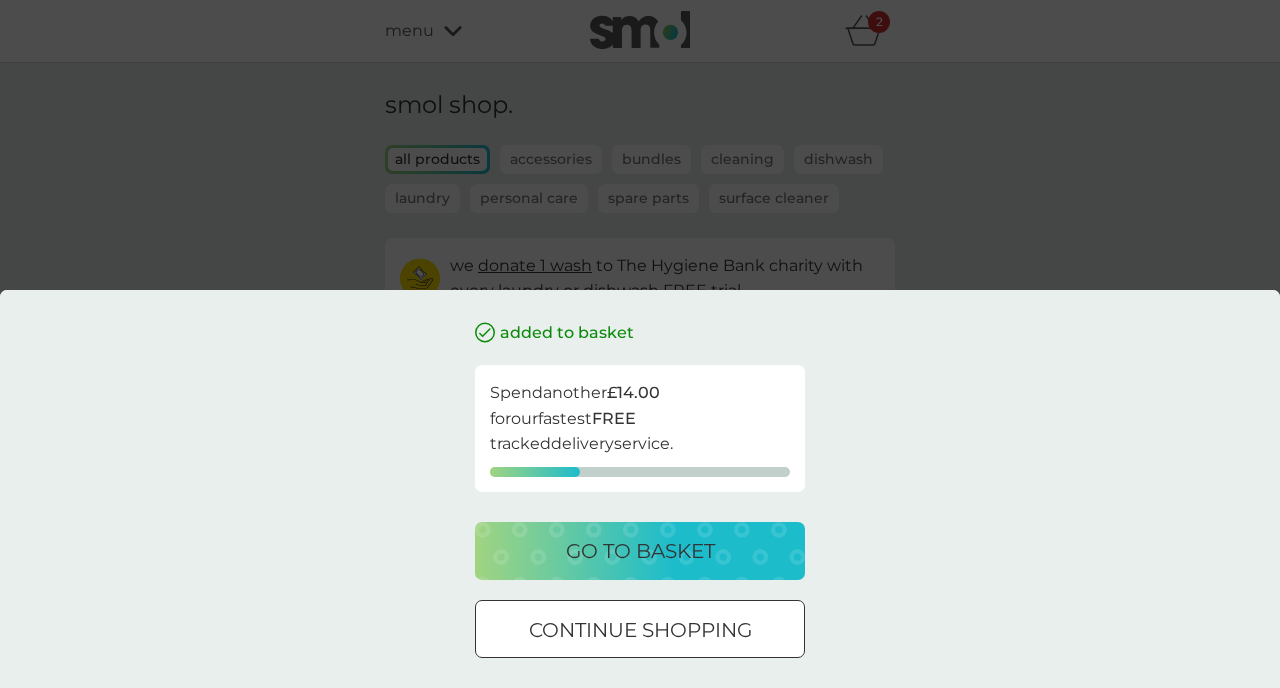 click on "continue shopping" at bounding box center [640, 630] 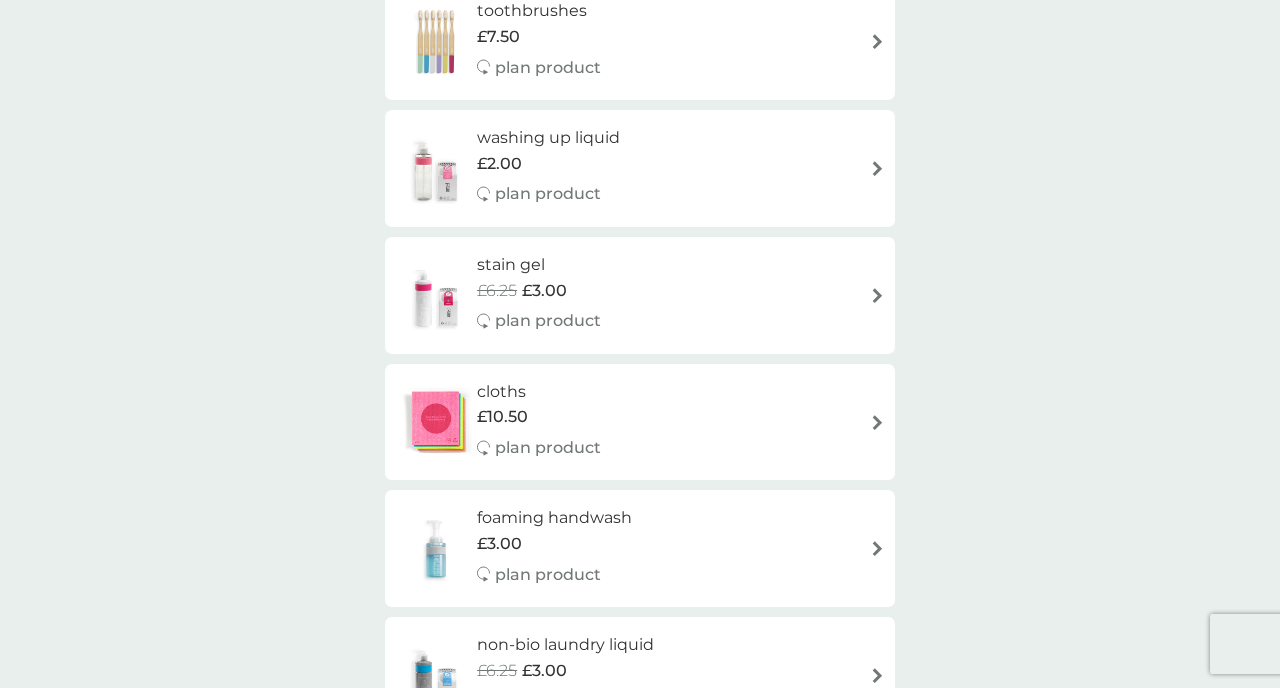 scroll, scrollTop: 2044, scrollLeft: 0, axis: vertical 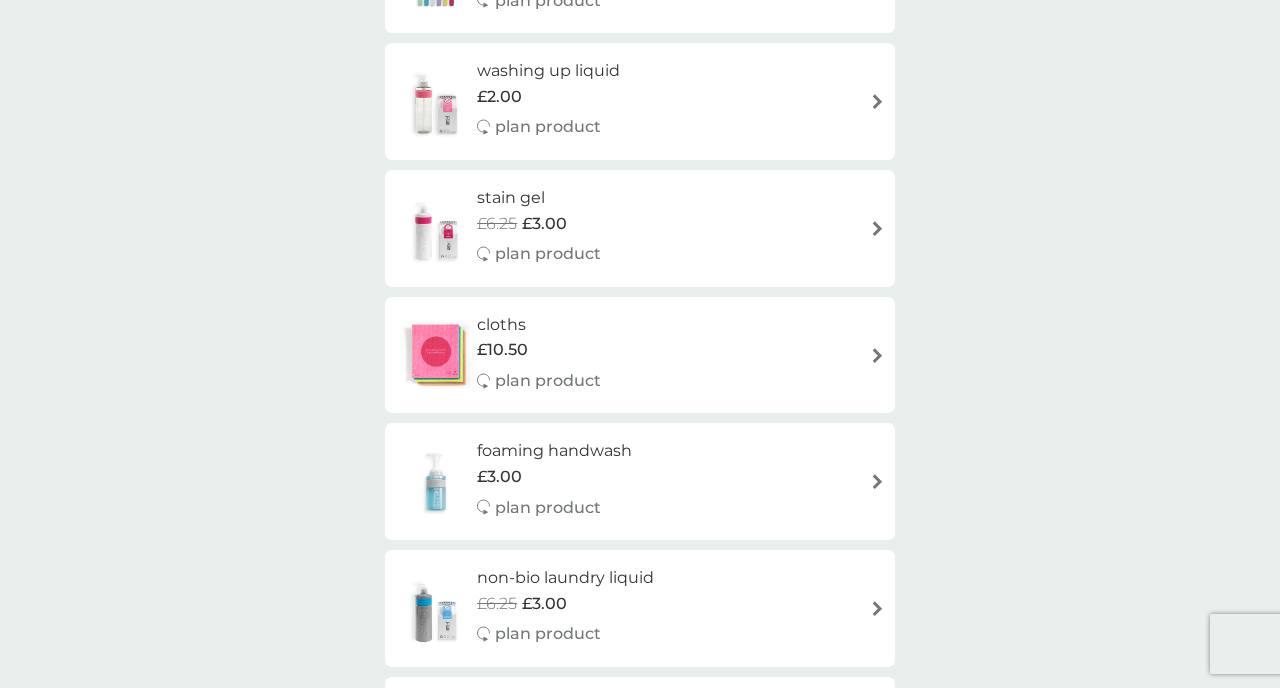 click on "cloths £10.50 plan product" at bounding box center (640, 355) 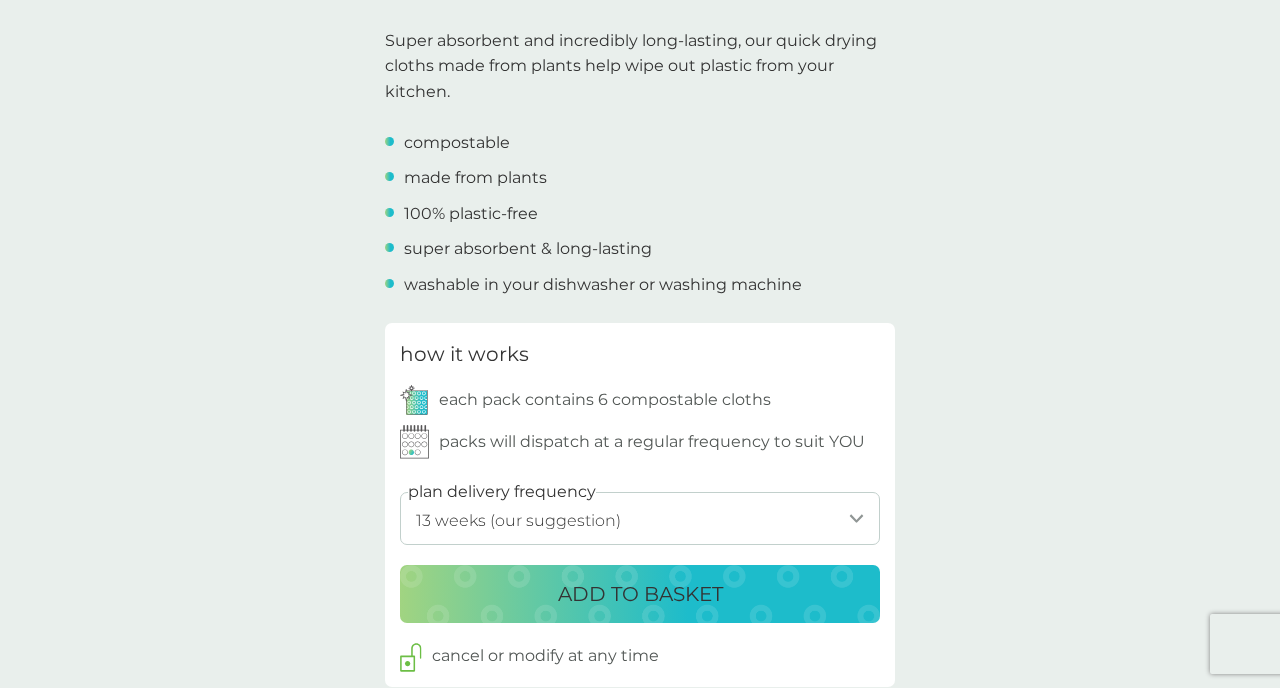 scroll, scrollTop: 641, scrollLeft: 0, axis: vertical 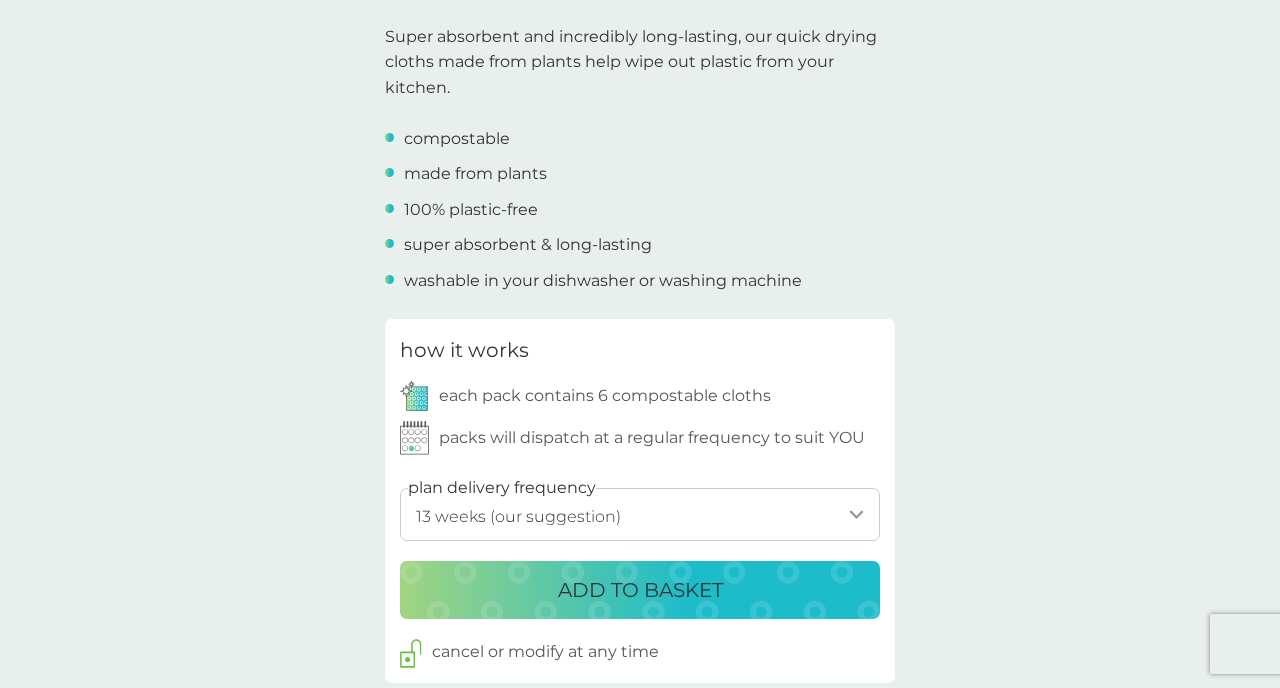 click on "1 week  2 weeks  3 weeks  4 weeks  5 weeks  6 weeks  7 weeks  8 weeks  9 weeks  10 weeks  11 weeks  12 weeks  13 weeks (our suggestion) 14 weeks  15 weeks  16 weeks  17 weeks  18 weeks  19 weeks  20 weeks  21 weeks  22 weeks  23 weeks  24 weeks  25 weeks  26 weeks  27 weeks  28 weeks  29 weeks  30 weeks" at bounding box center (640, 514) 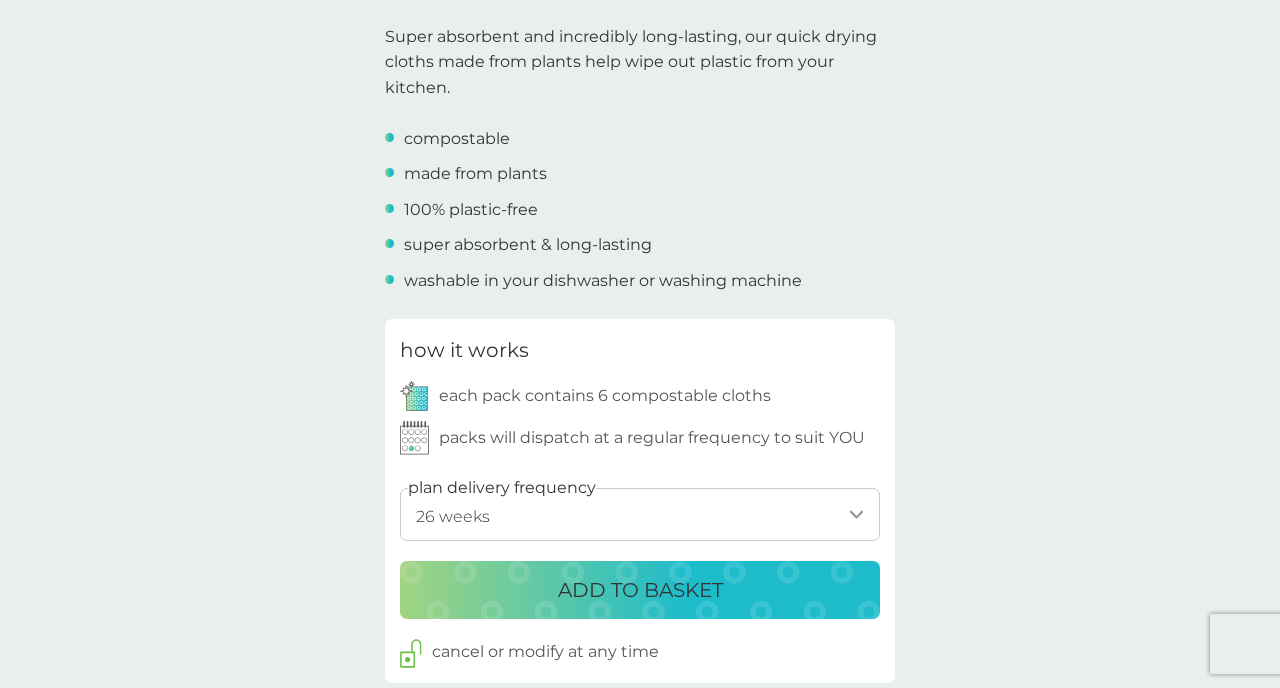 click on "ADD TO BASKET" at bounding box center [640, 590] 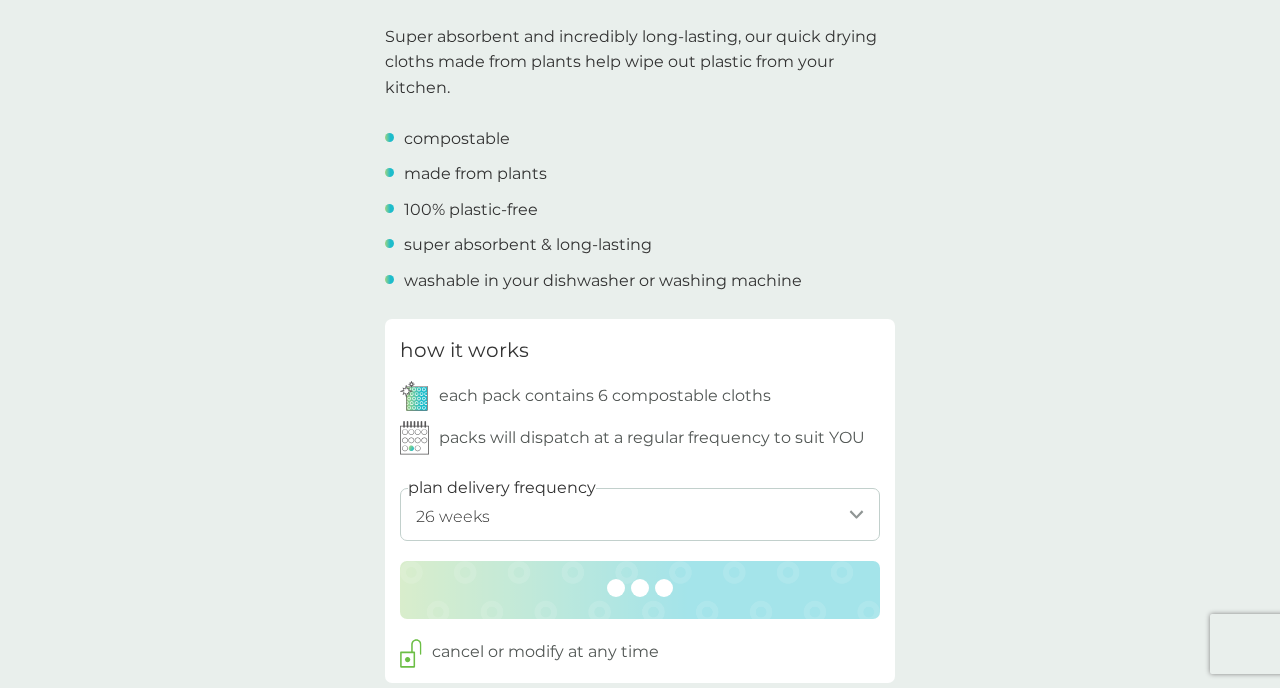 scroll, scrollTop: 0, scrollLeft: 0, axis: both 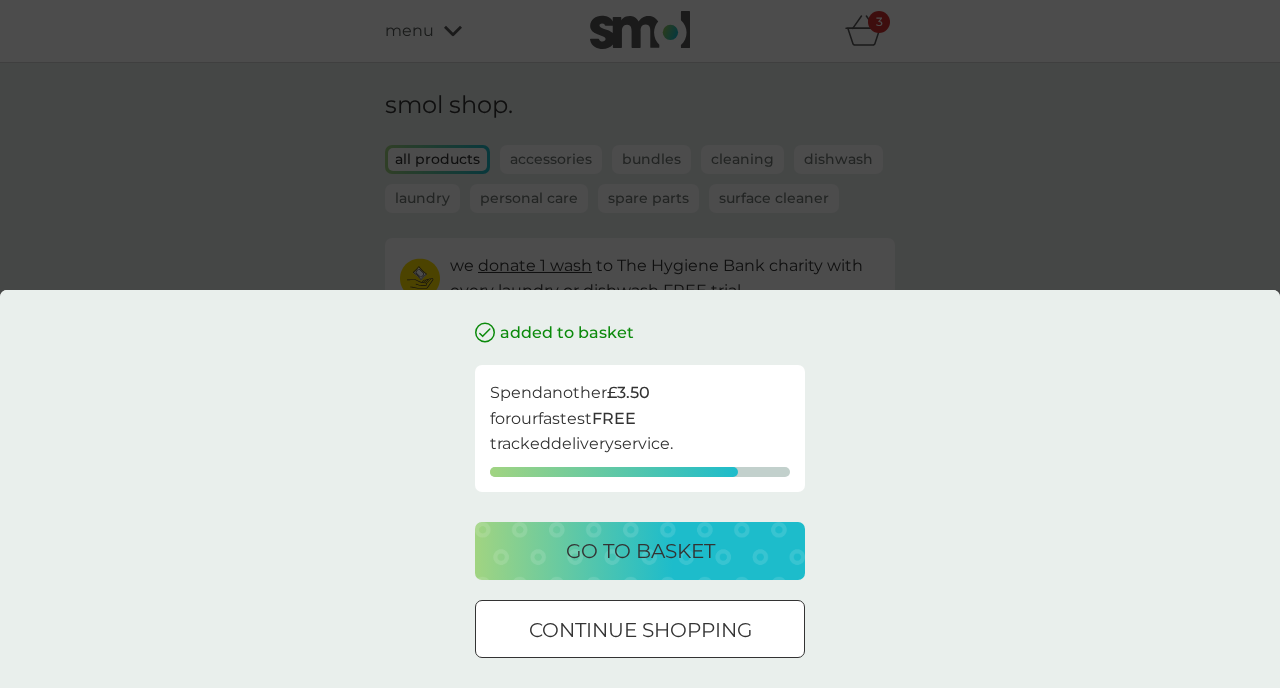 click on "continue shopping" at bounding box center (640, 630) 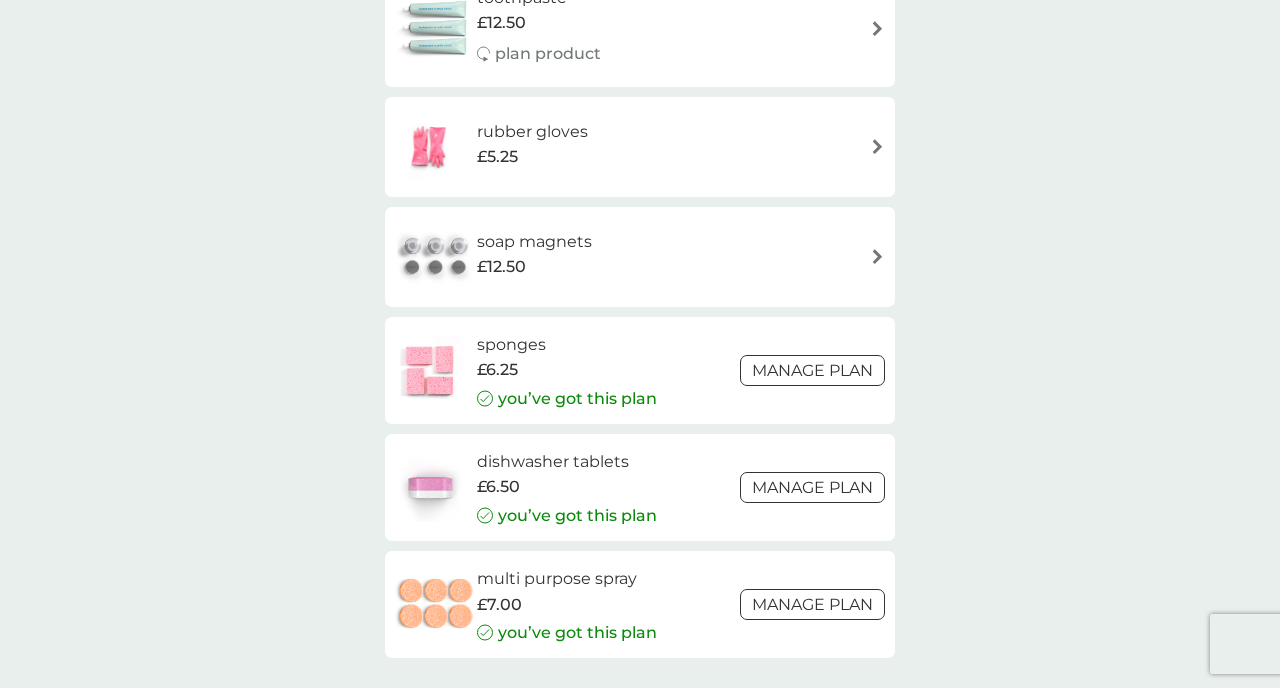 scroll, scrollTop: 2808, scrollLeft: 0, axis: vertical 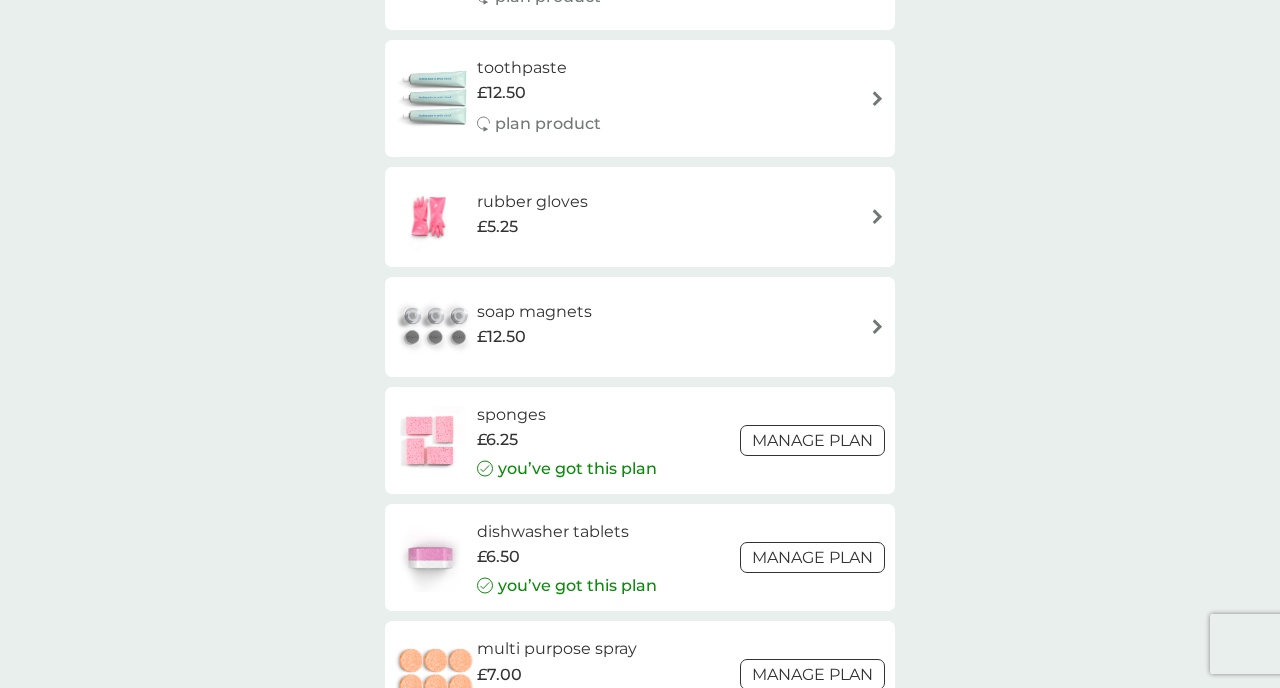 click on "soap magnets £12.50" at bounding box center [640, 327] 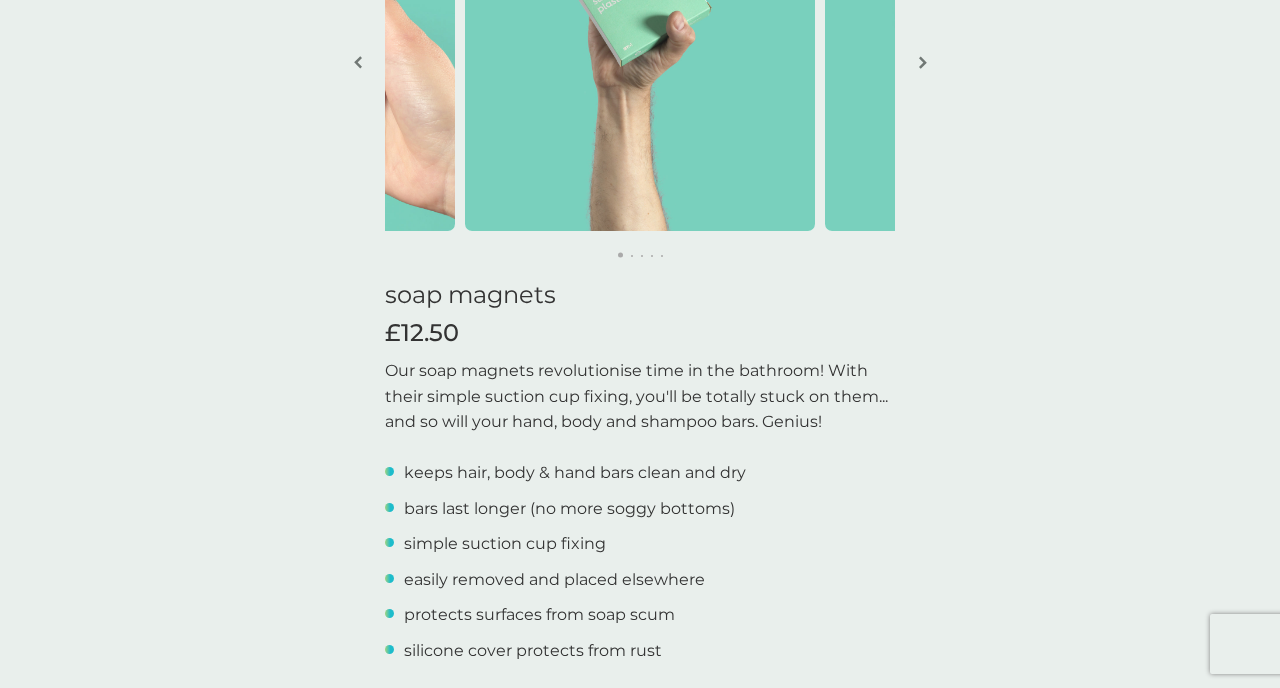 scroll, scrollTop: 175, scrollLeft: 0, axis: vertical 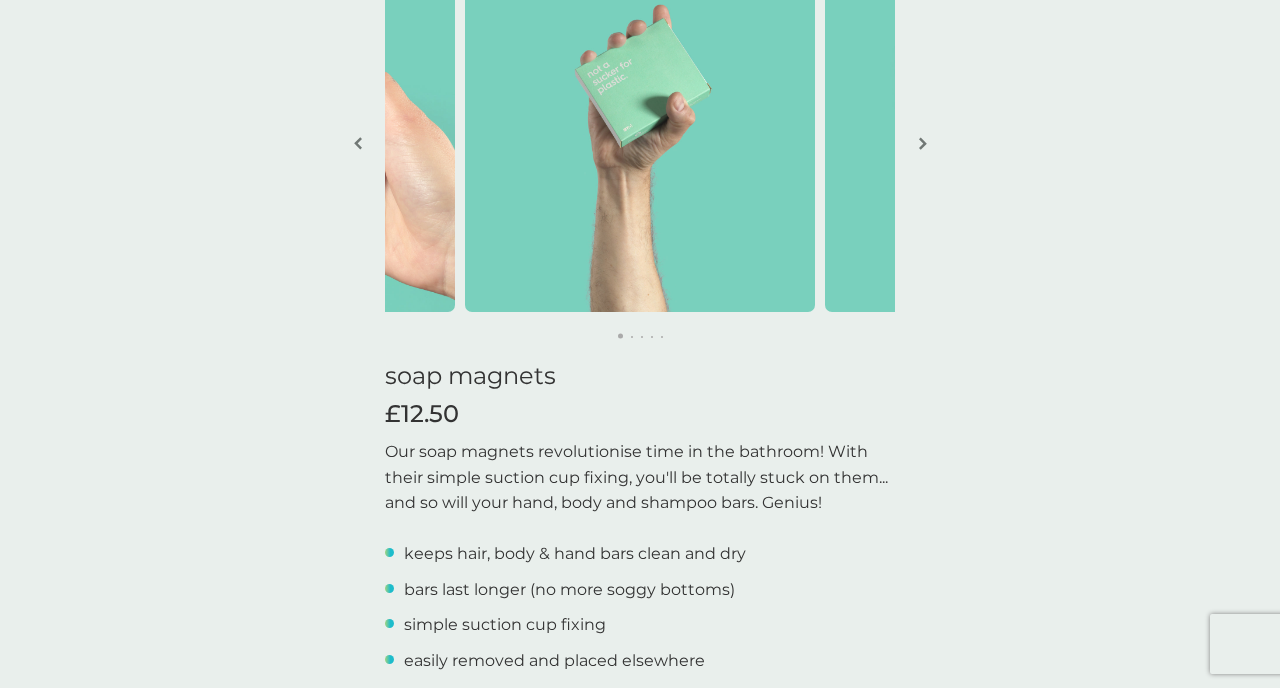 click on "back soap magnets £12.50 Our soap magnets revolutionise time in the bathroom! With their simple suction cup fixing, you'll be totally stuck on them... and so will your hand, body and shampoo bars. Genius! keeps hair, body & hand bars clean and dry bars last longer (no more soggy bottoms) simple suction cup fixing easily removed and placed elsewhere protects surfaces from soap scum silicone cover protects from rust 1 ADD TO BASKET great for you. Makes ditching plastic SO EASY! Our soap magnets help you move from liquids to solids! Suddenly bar soaps for hands, body and hair seem simple! And they're always right where you left them. No more soggy bottoms or soap scum on surfaces and NO MORE PLASTIC! Fixes easily to surfaces Reusable soap button Keep the claw button magnet when your soap bar runs out and simply stick it into your next bar. We love that new bar moment! Fair price promise better for our planet. No more plastic bottles Soaps last longer testimonials. Over 25k 5* reviews on Feefo Great products ." at bounding box center [640, 981] 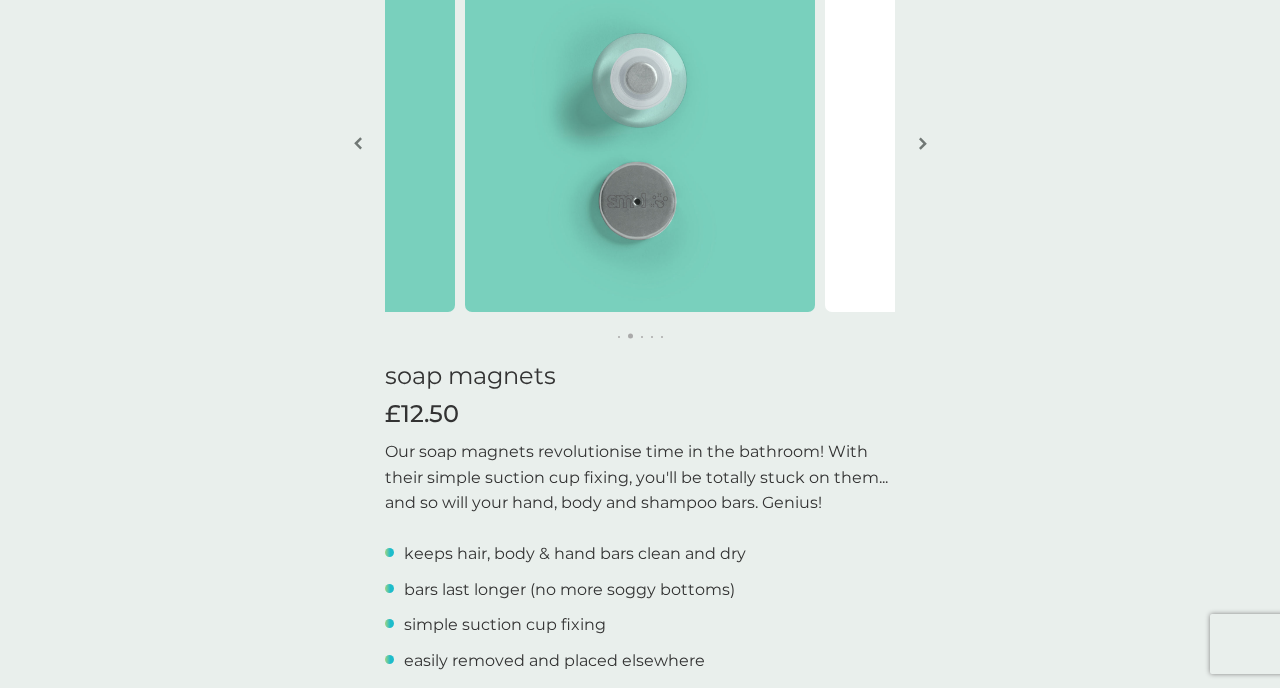 click at bounding box center (923, 143) 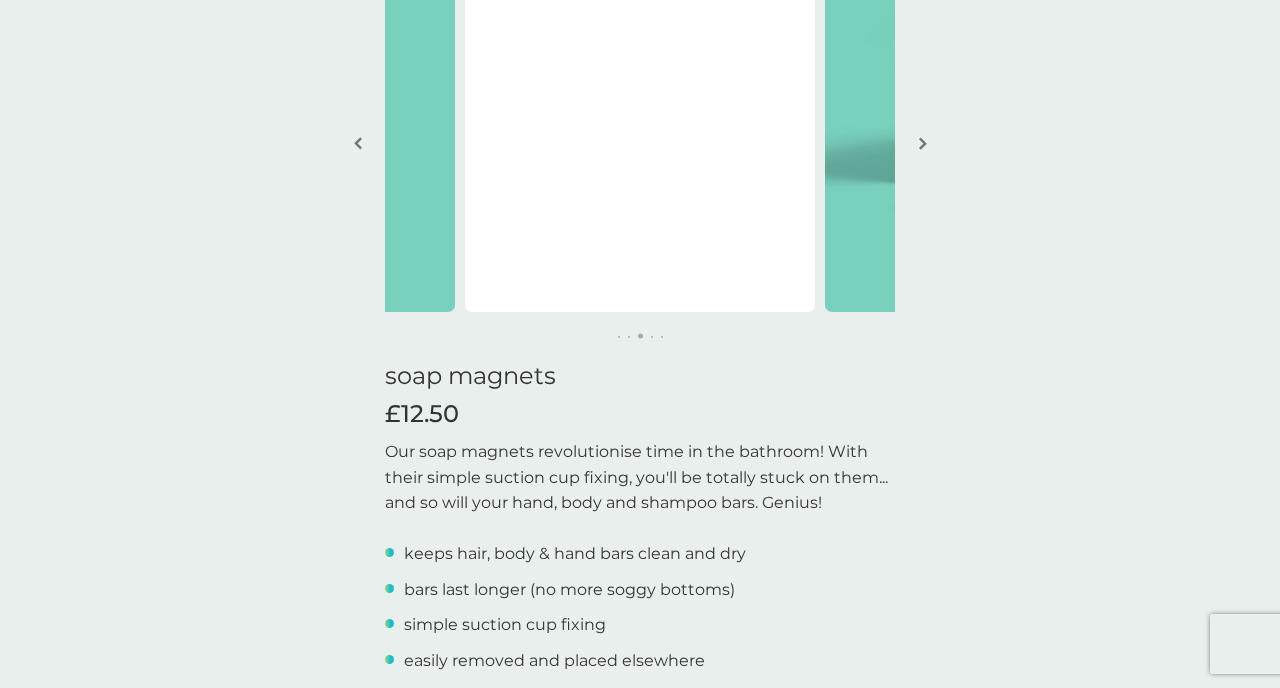 click at bounding box center [923, 143] 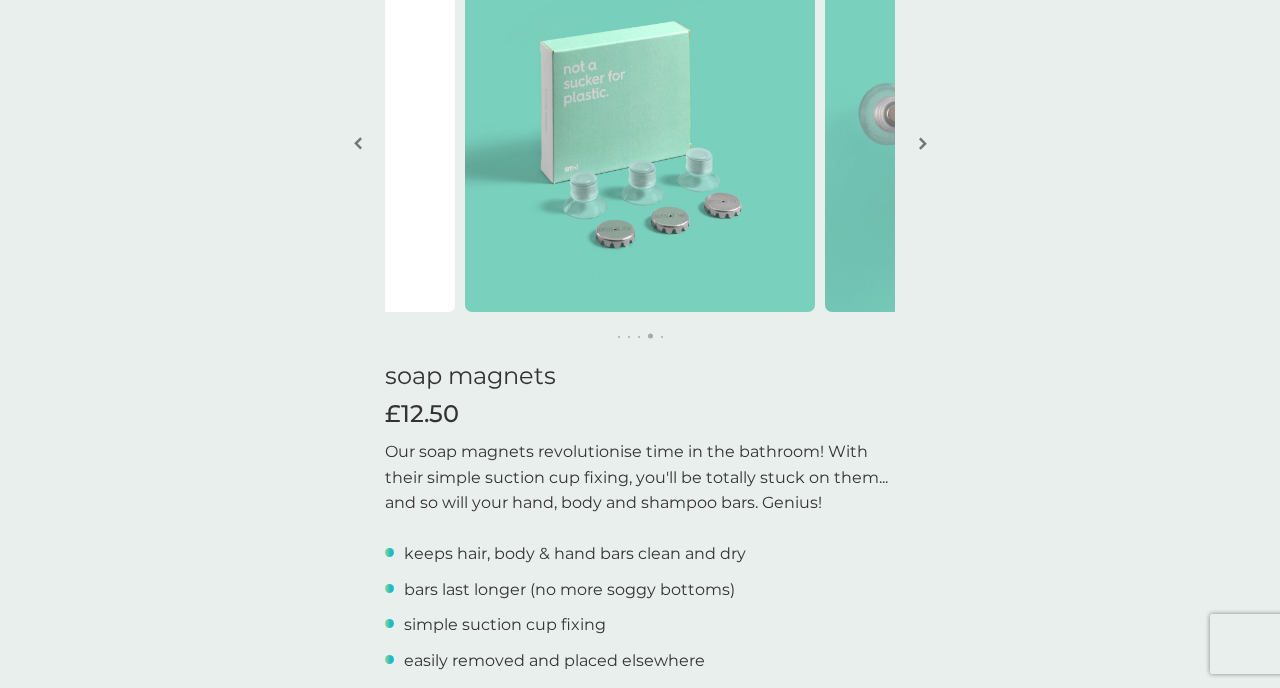 click at bounding box center (923, 143) 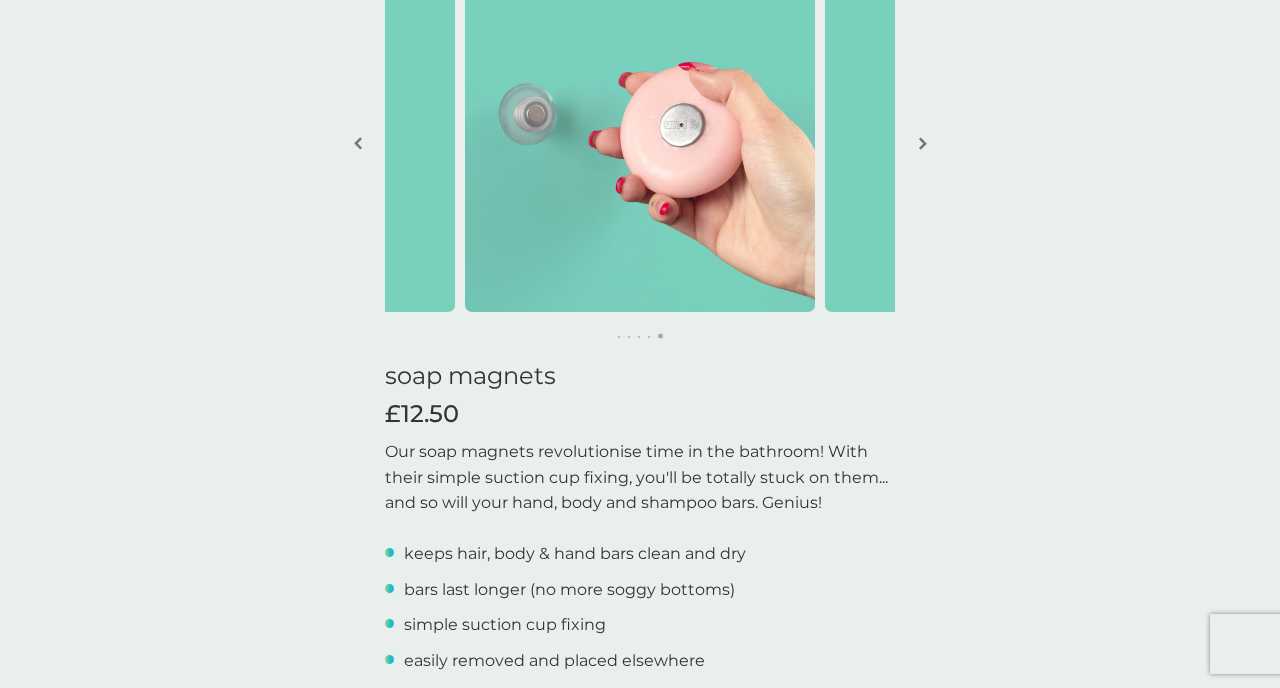 click at bounding box center (923, 143) 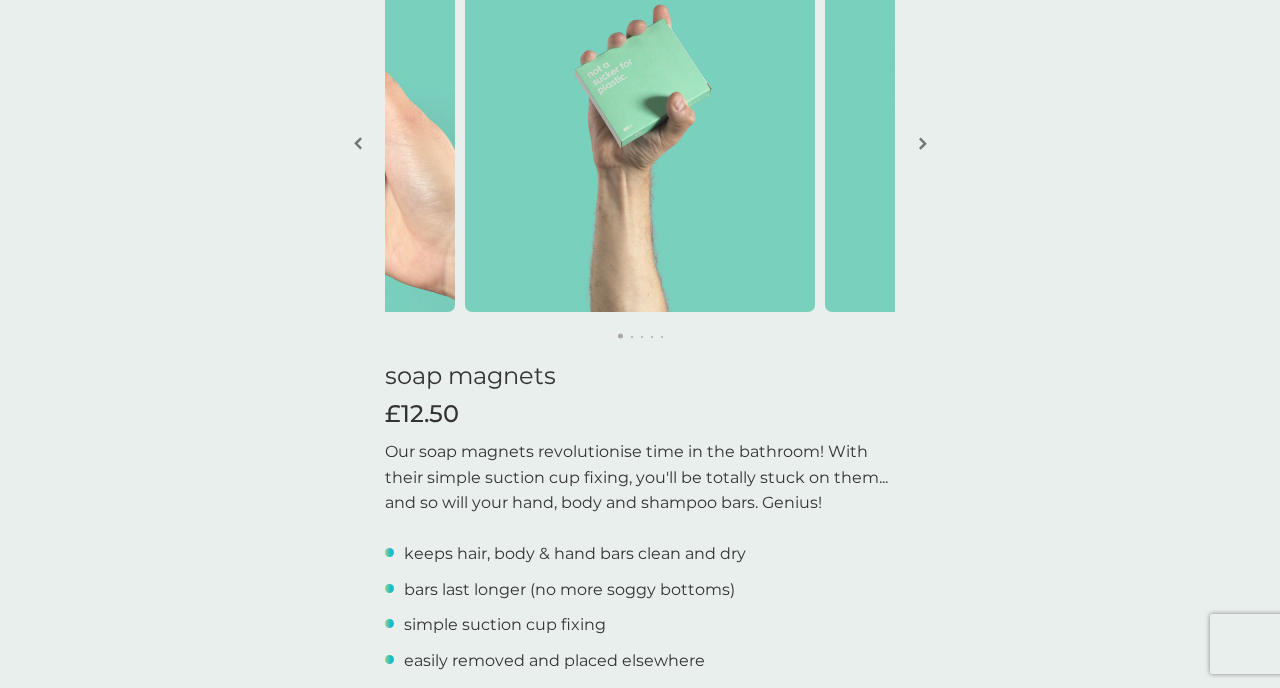 click at bounding box center (923, 143) 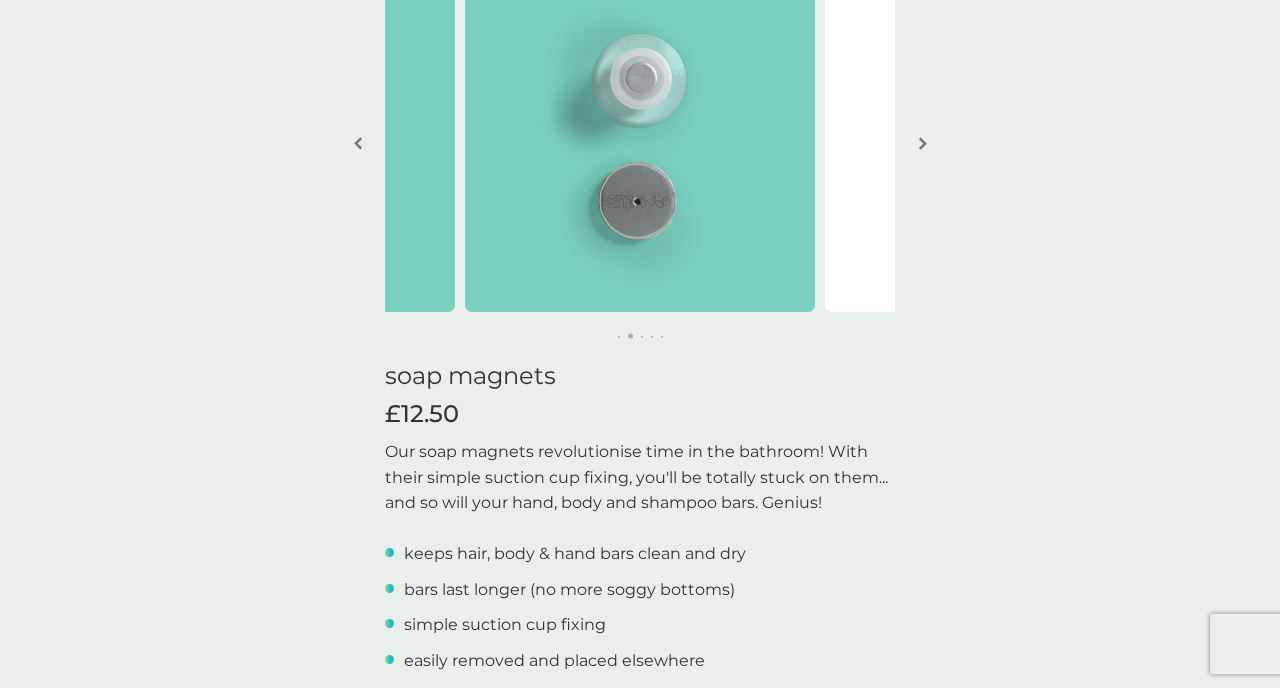 click at bounding box center [923, 143] 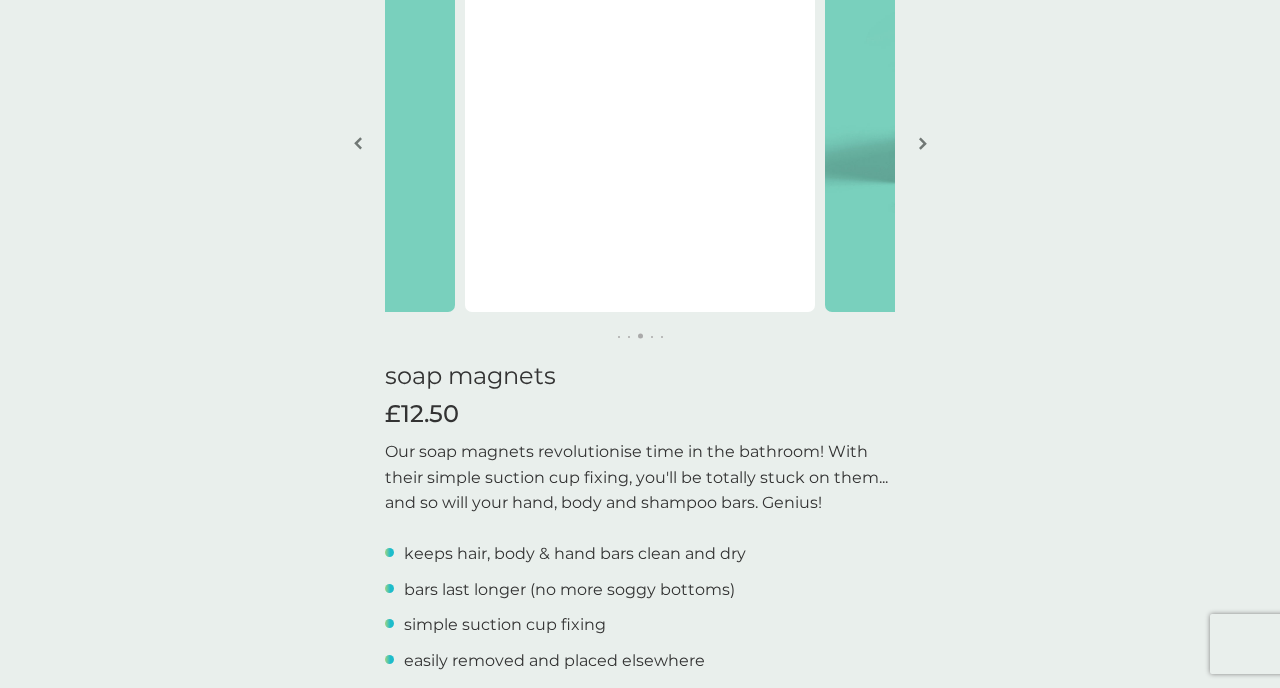 click at bounding box center [923, 143] 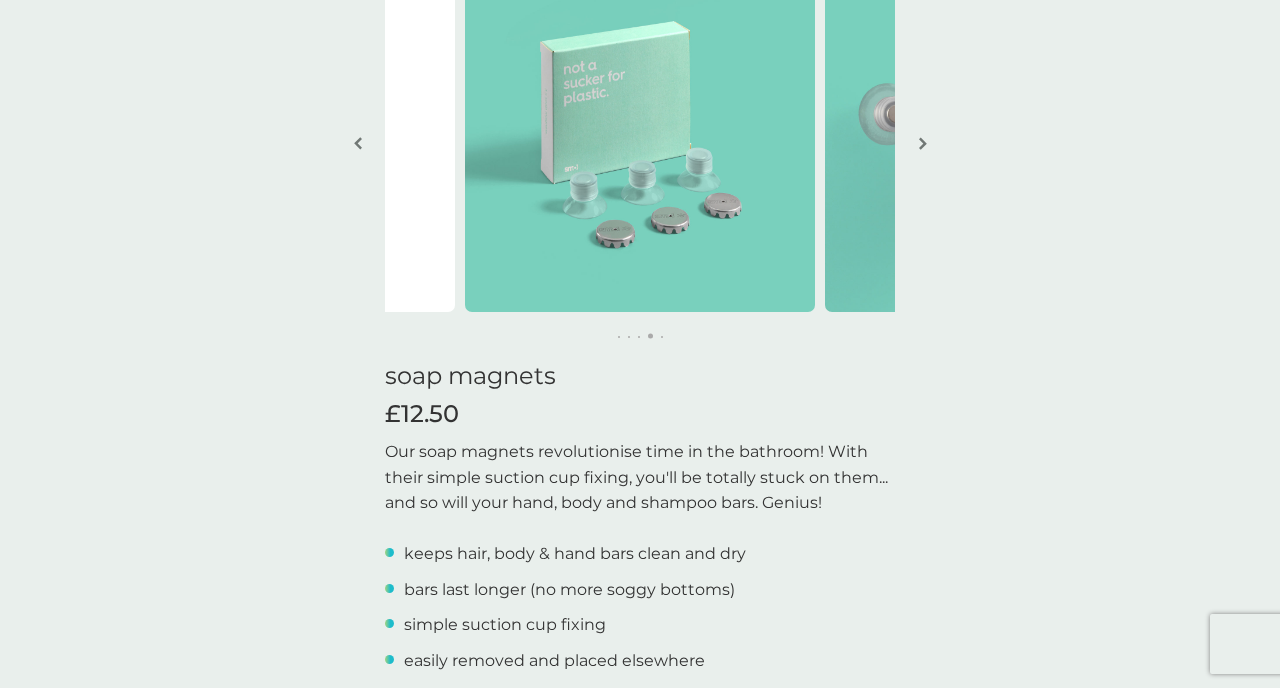 click at bounding box center (923, 143) 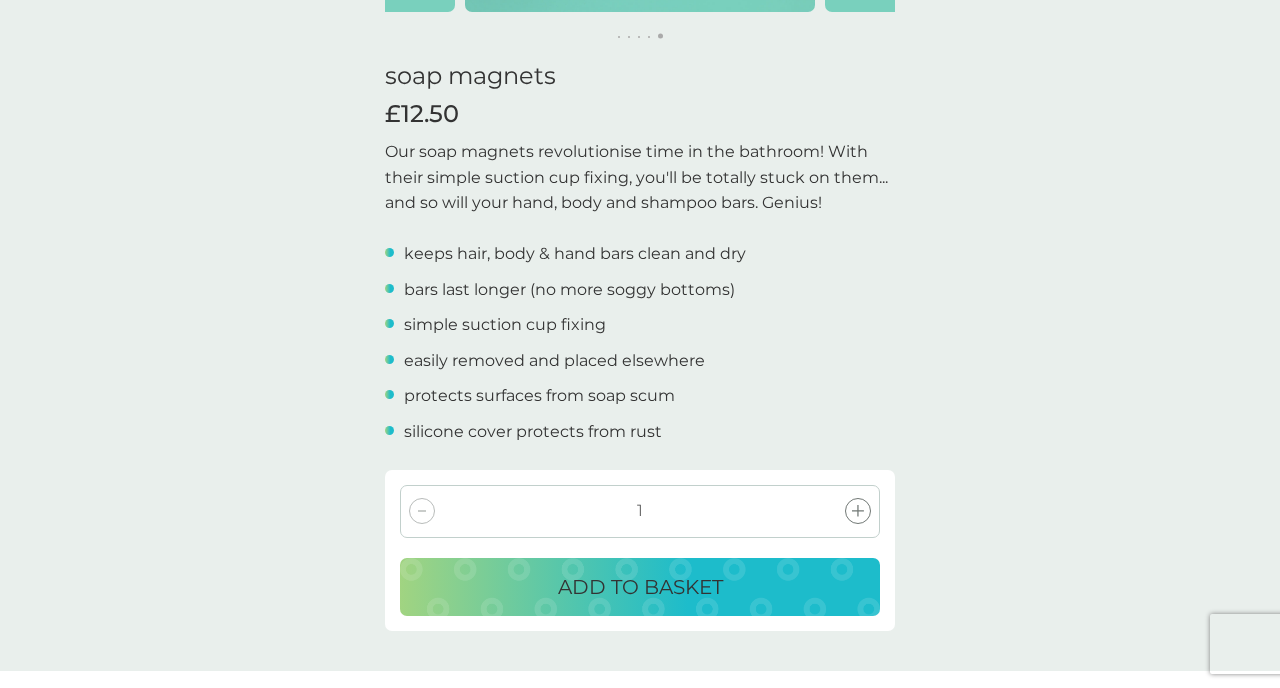 scroll, scrollTop: 481, scrollLeft: 0, axis: vertical 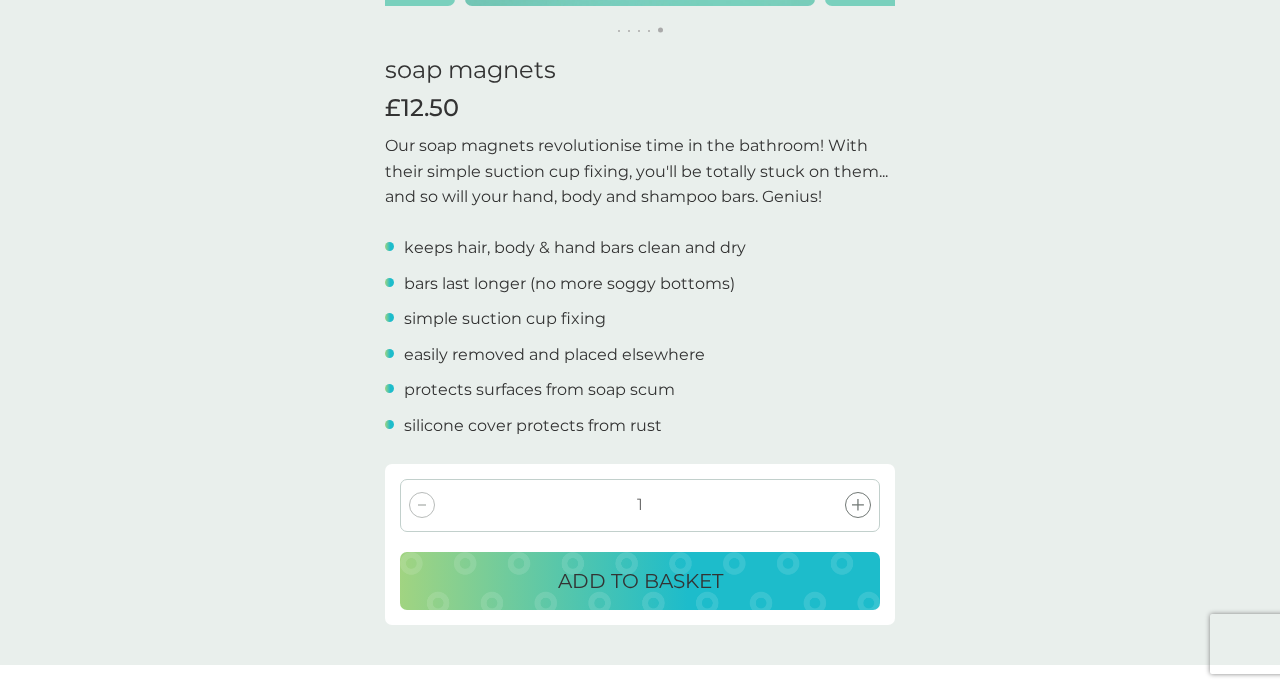 click on "ADD TO BASKET" at bounding box center (640, 581) 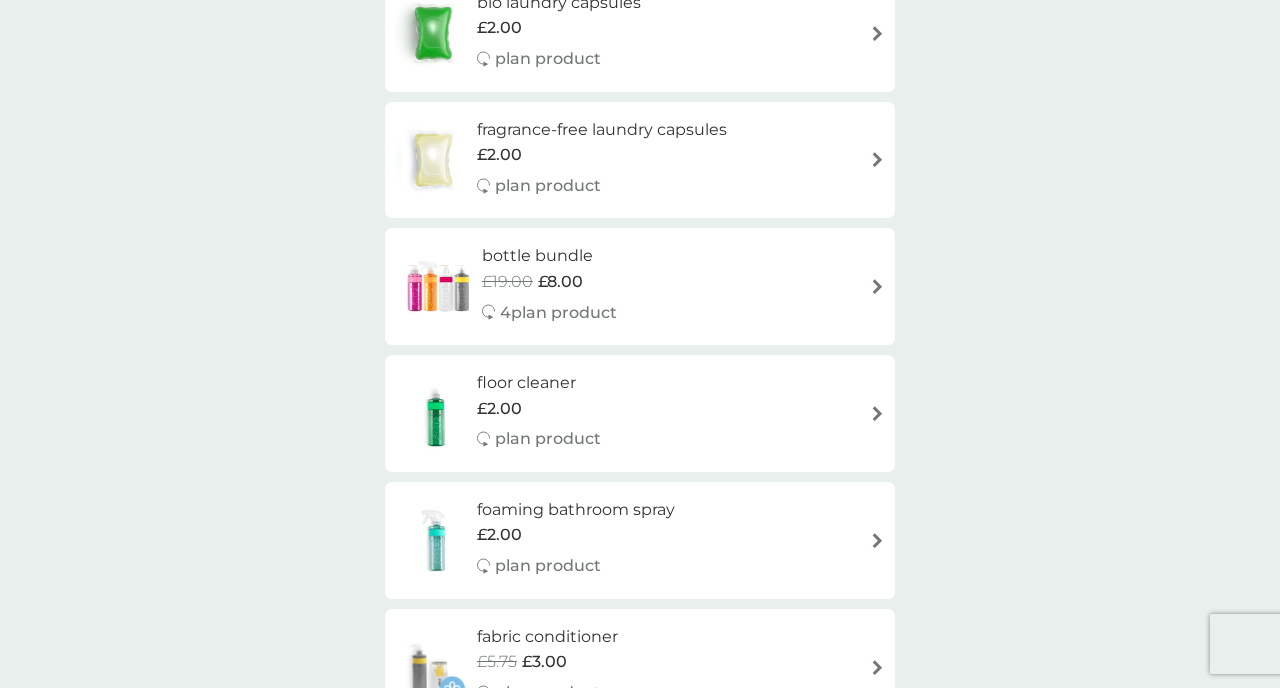 scroll, scrollTop: 0, scrollLeft: 0, axis: both 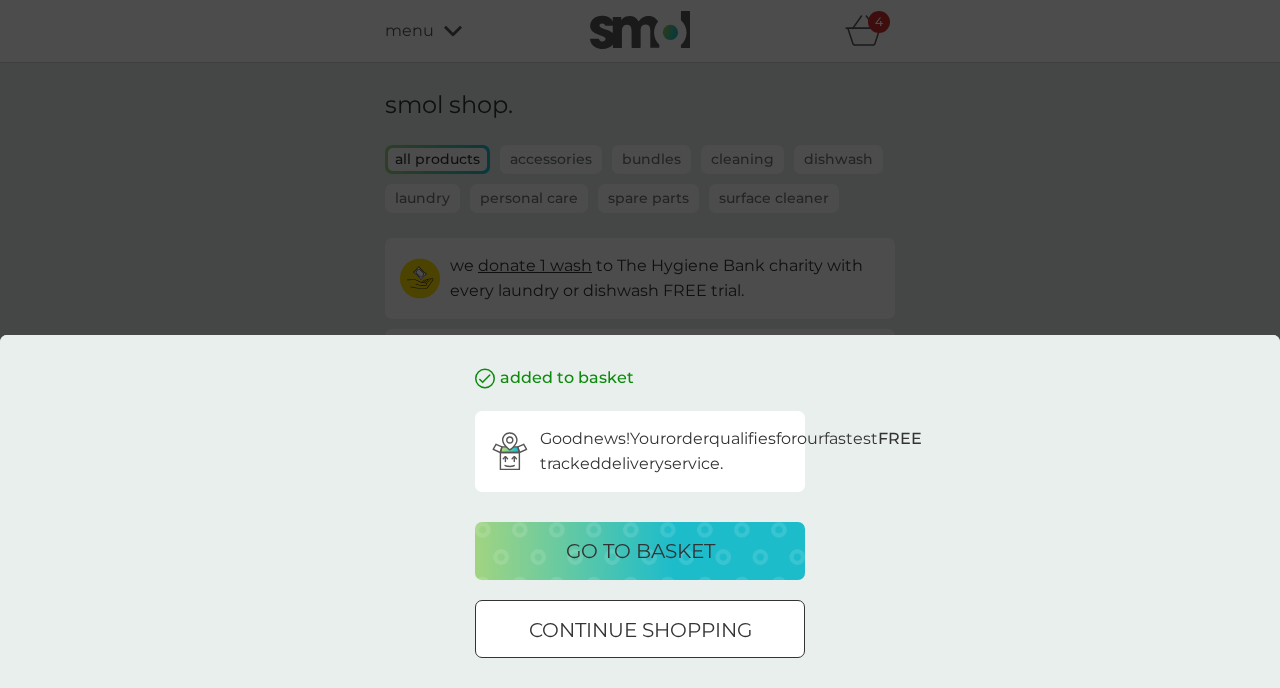click on "go to basket" at bounding box center [640, 551] 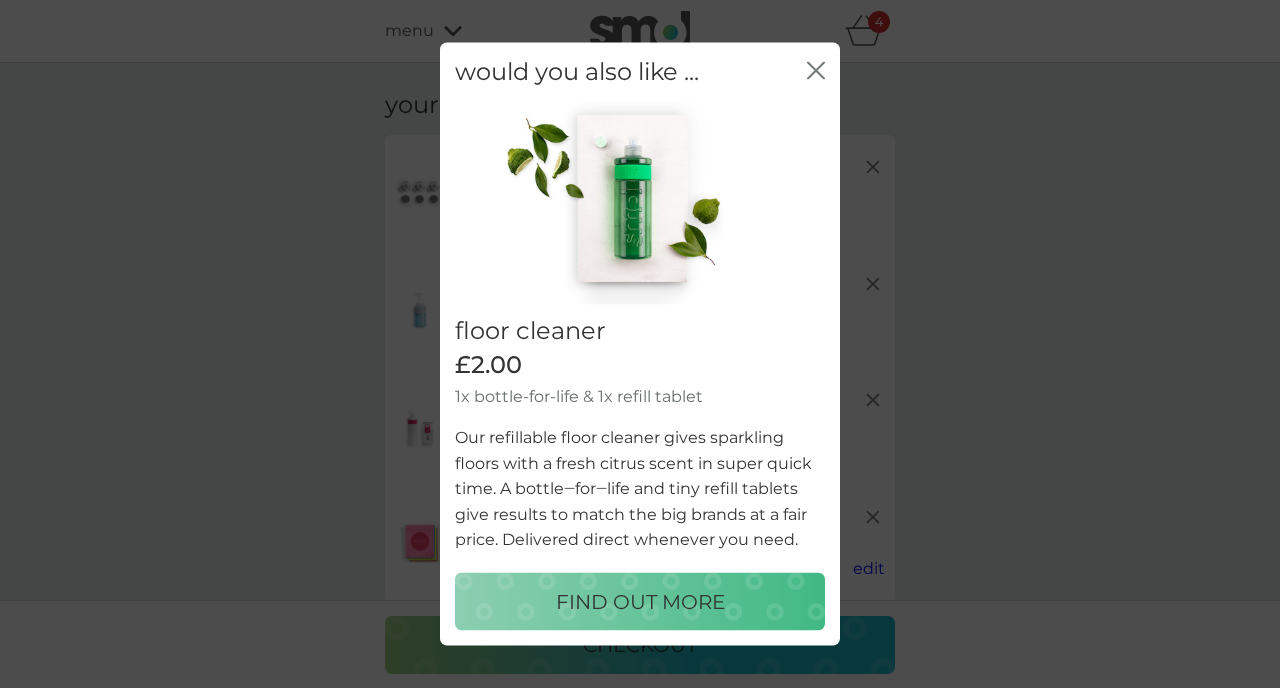 click 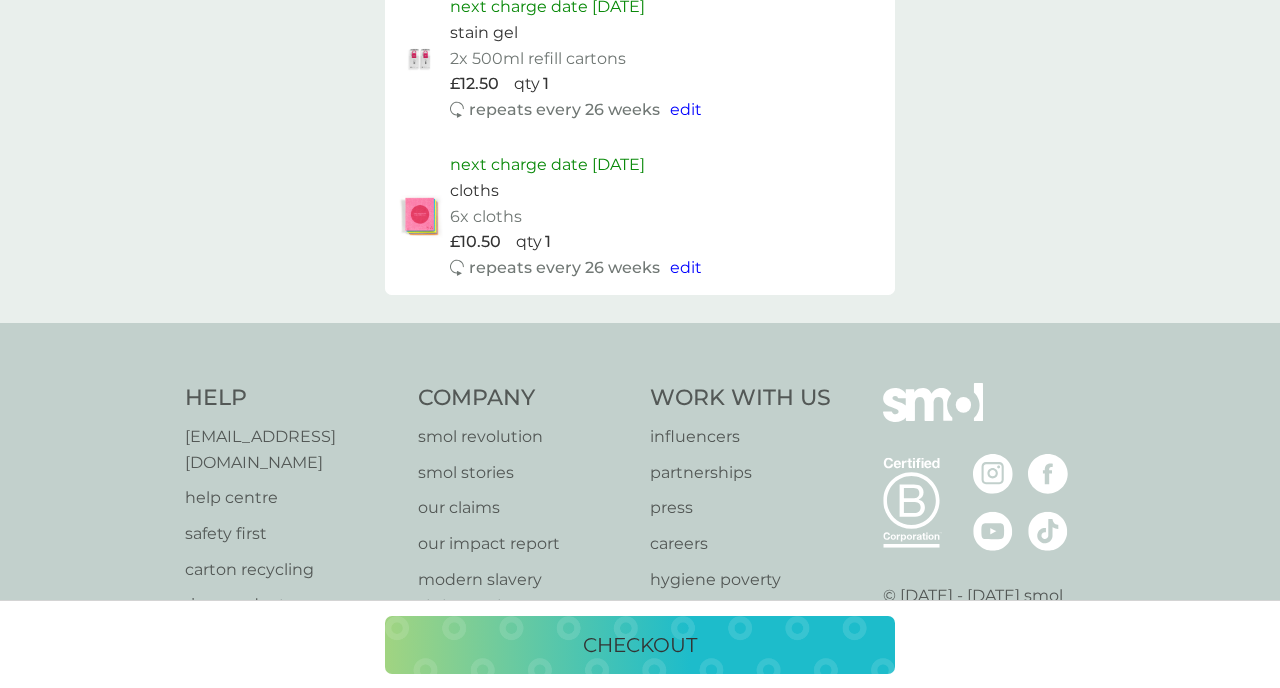 scroll, scrollTop: 1398, scrollLeft: 0, axis: vertical 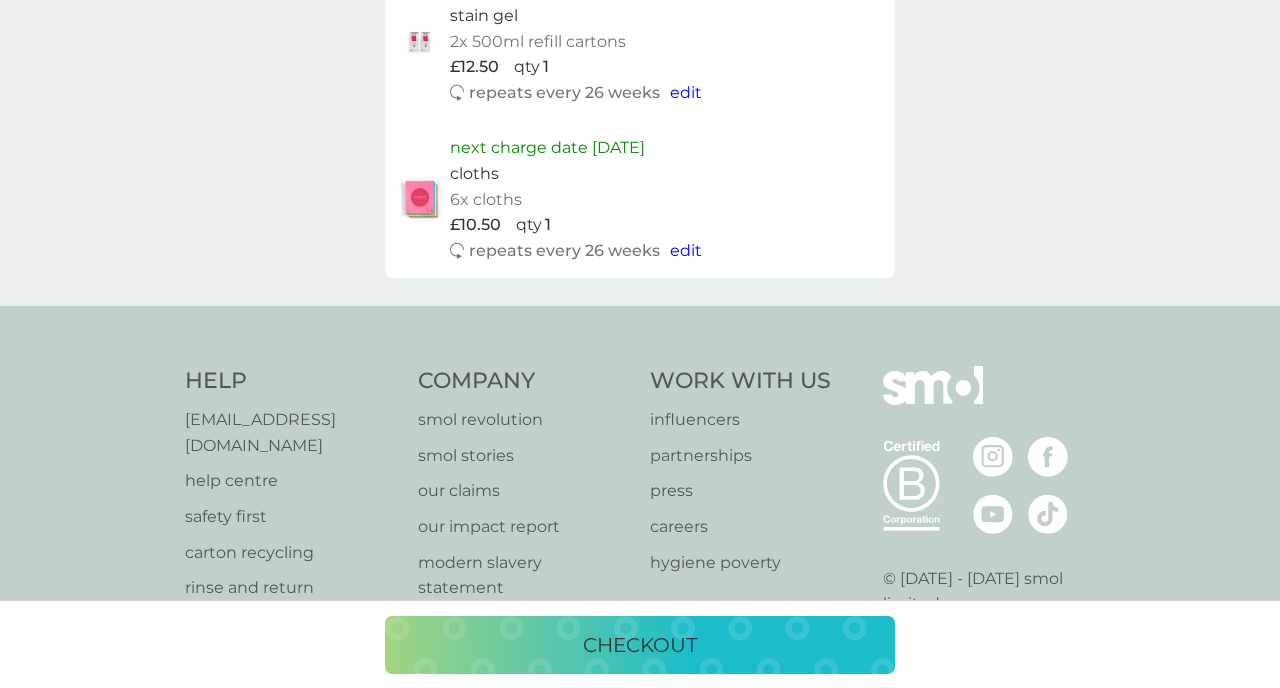 click on "checkout" at bounding box center [640, 645] 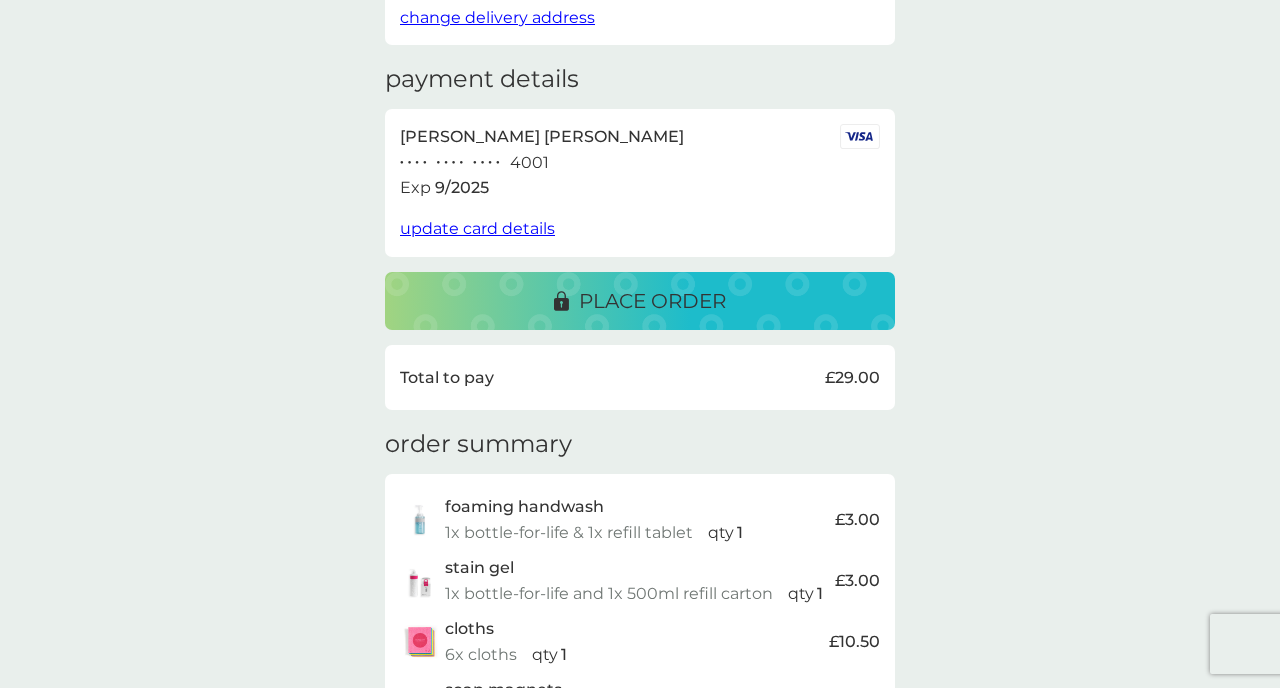 scroll, scrollTop: 291, scrollLeft: 0, axis: vertical 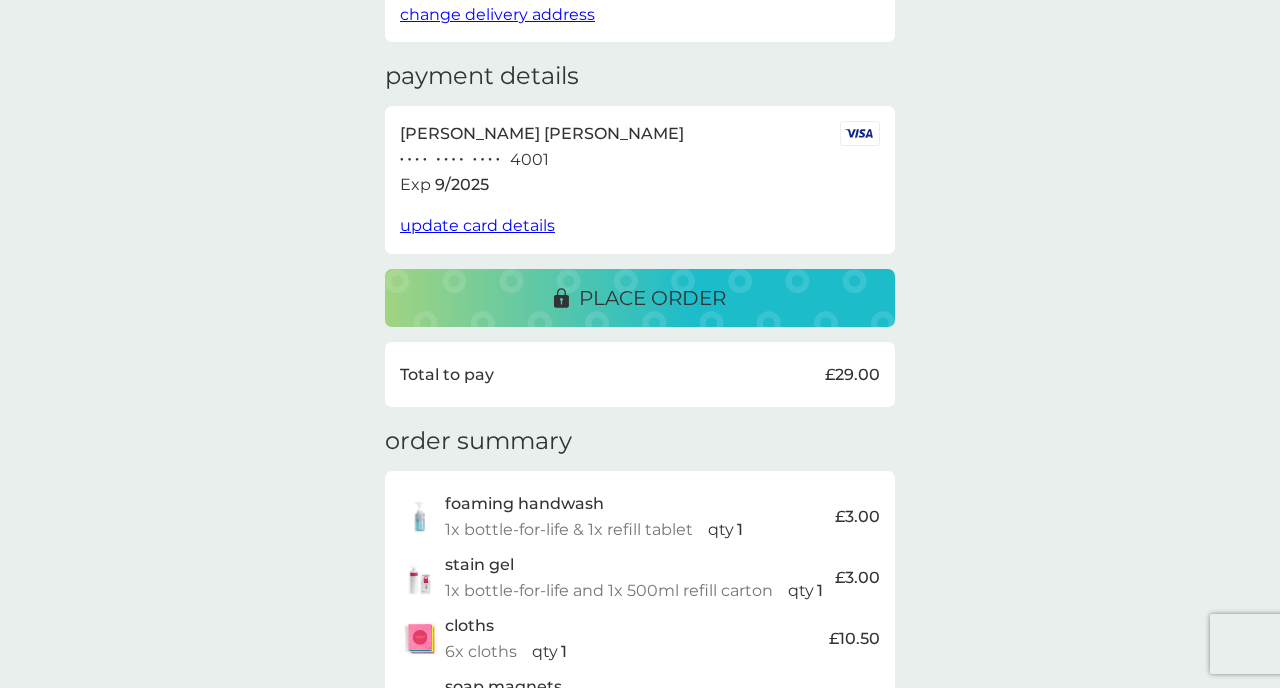 click on "place order" at bounding box center (652, 298) 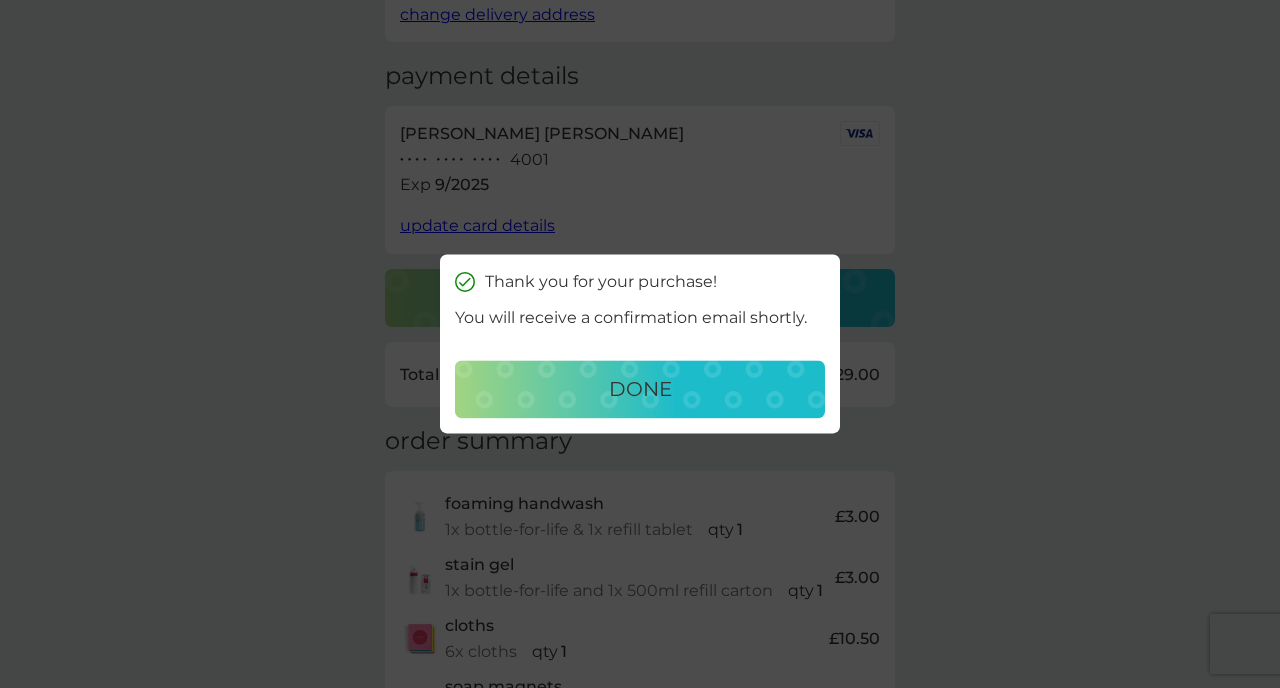 click on "done" at bounding box center (640, 390) 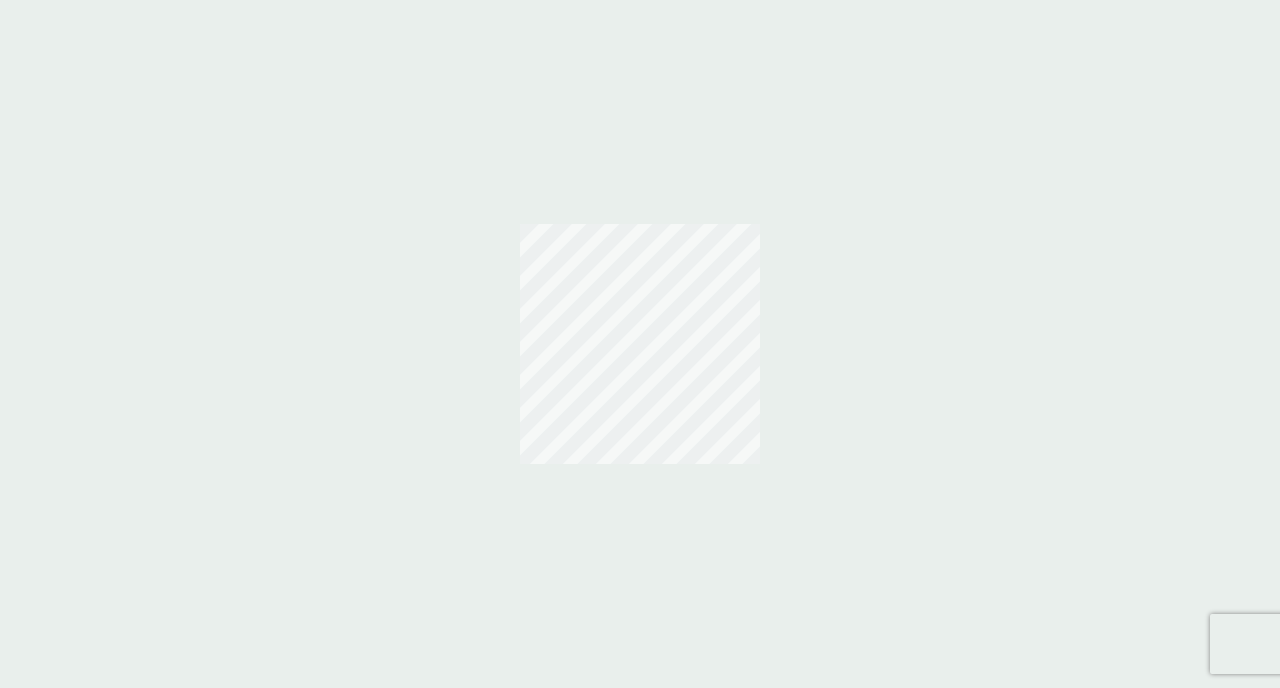scroll, scrollTop: 0, scrollLeft: 0, axis: both 